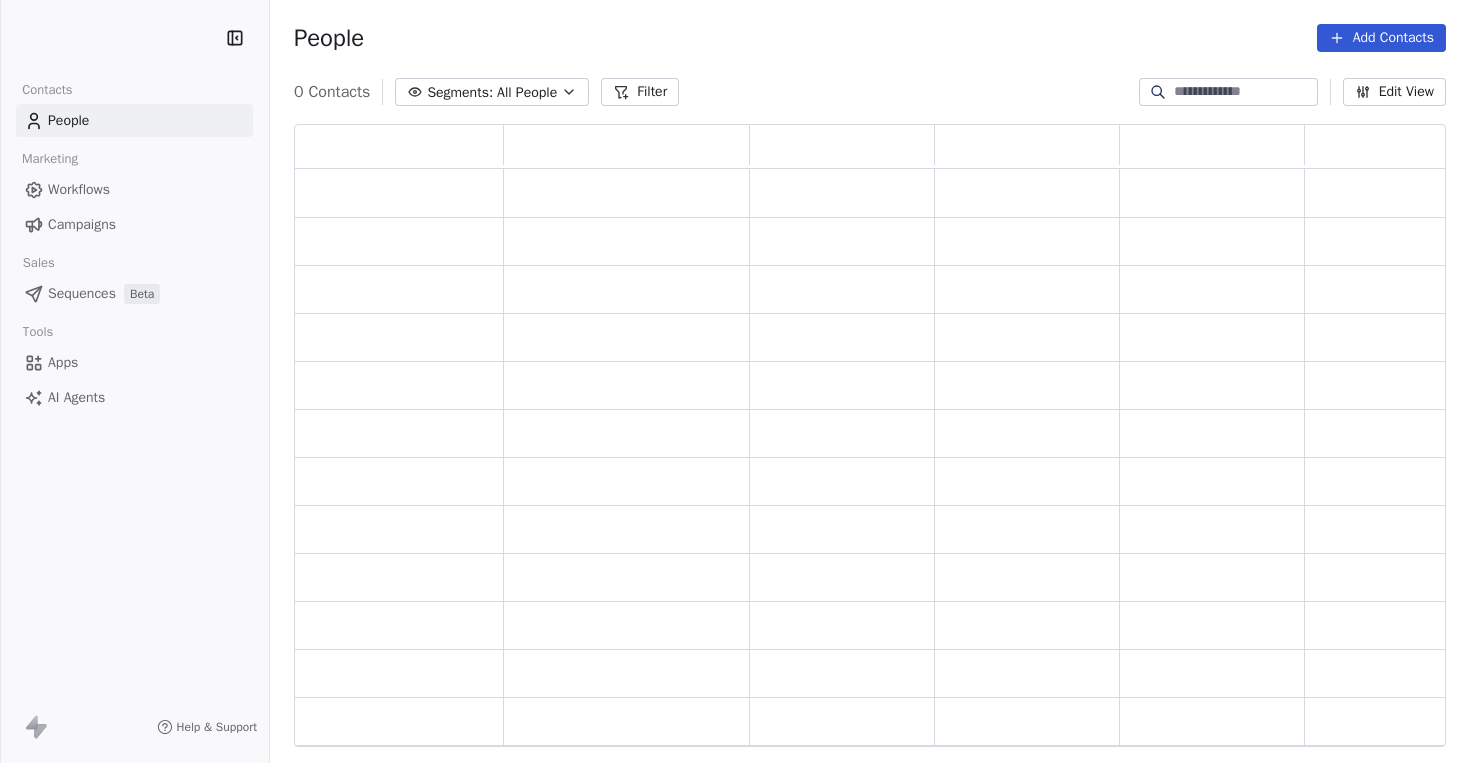 scroll, scrollTop: 0, scrollLeft: 0, axis: both 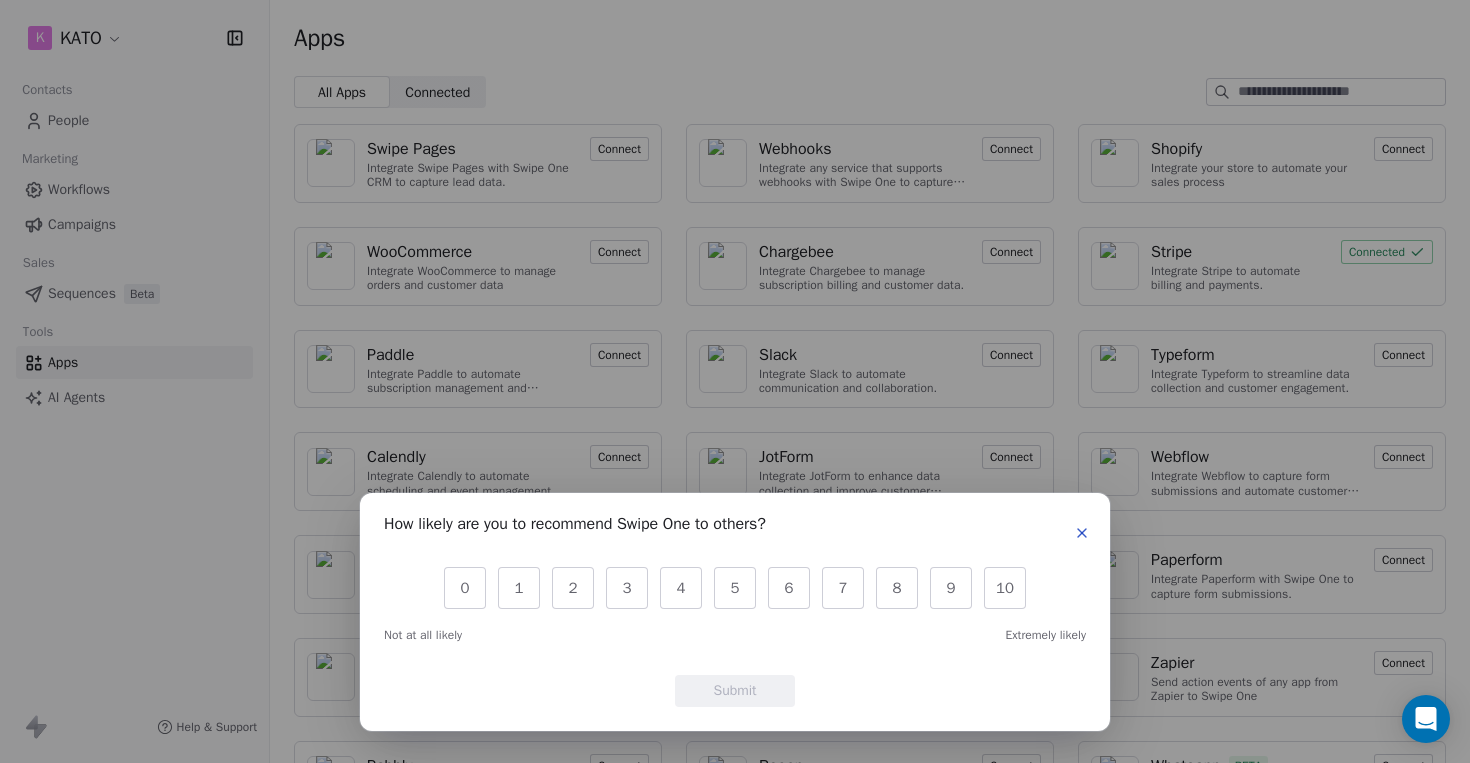 click 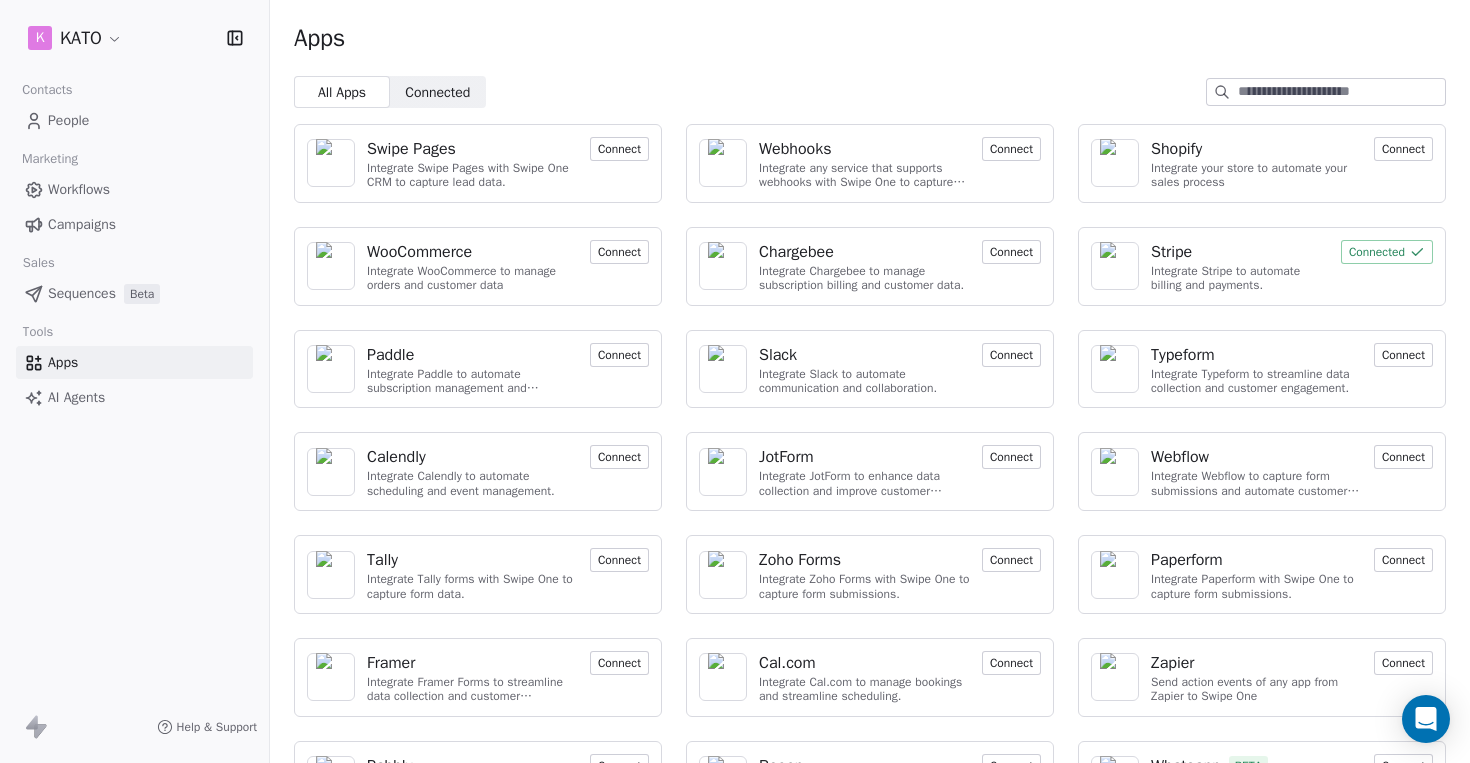 click on "Connected" at bounding box center (1387, 252) 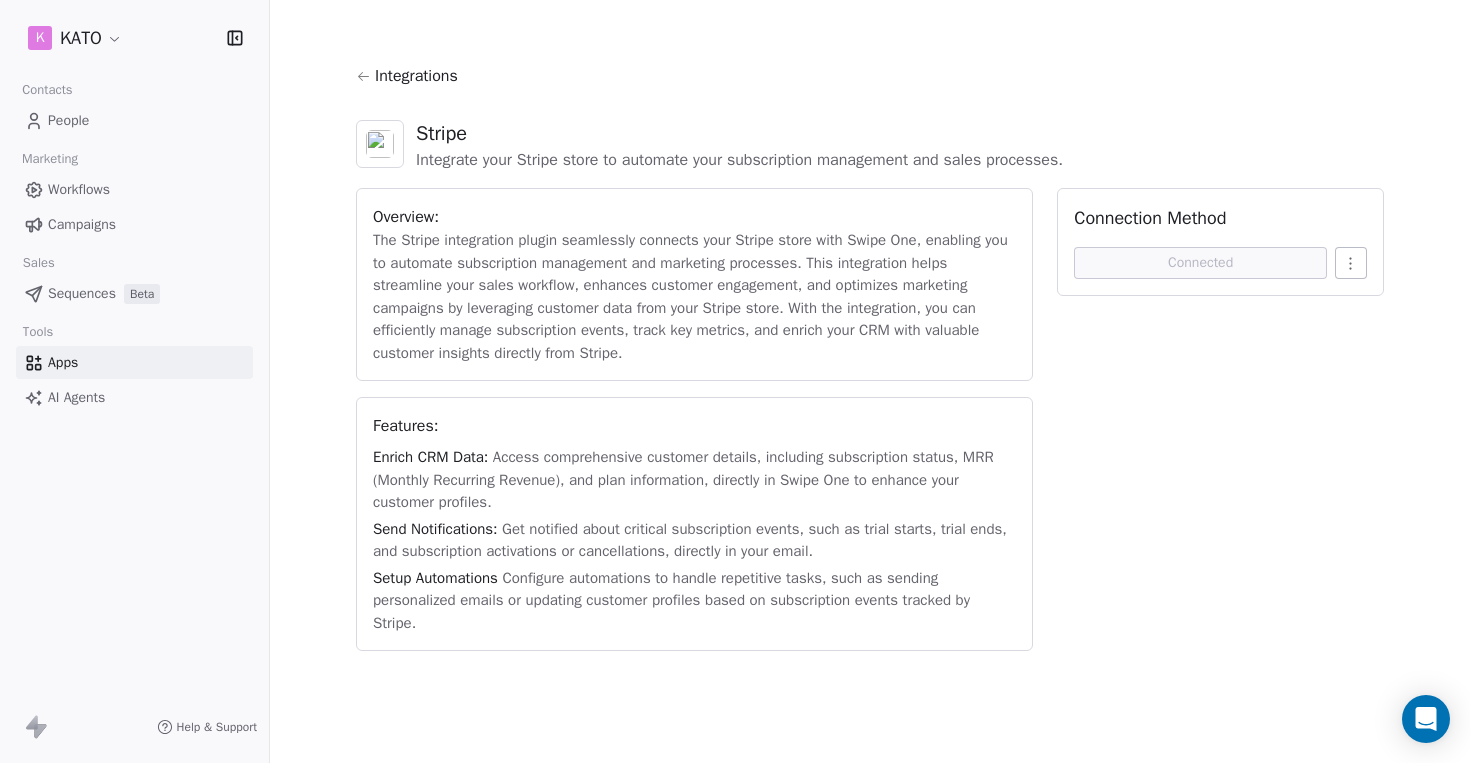 click on "K KATO Contacts People Marketing Workflows Campaigns Sales Sequences Beta Tools Apps AI Agents Help & Support Integrations Stripe Integrate your Stripe store to automate your subscription management and sales processes. Overview: The Stripe integration plugin seamlessly connects your Stripe store with Swipe One, enabling you to automate subscription management and marketing processes. This integration helps streamline your sales workflow, enhances customer engagement, and optimizes marketing campaigns by leveraging customer data from your Stripe store. With the integration, you can efficiently manage subscription events, track key metrics, and enrich your CRM with valuable customer insights directly from Stripe. Features: Enrich CRM Data:   Access comprehensive customer details, including subscription status, MRR (Monthly Recurring Revenue), and plan information, directly in Swipe One to enhance your customer profiles. Send Notifications:   Setup Automations   Connection Method Connected" at bounding box center (735, 381) 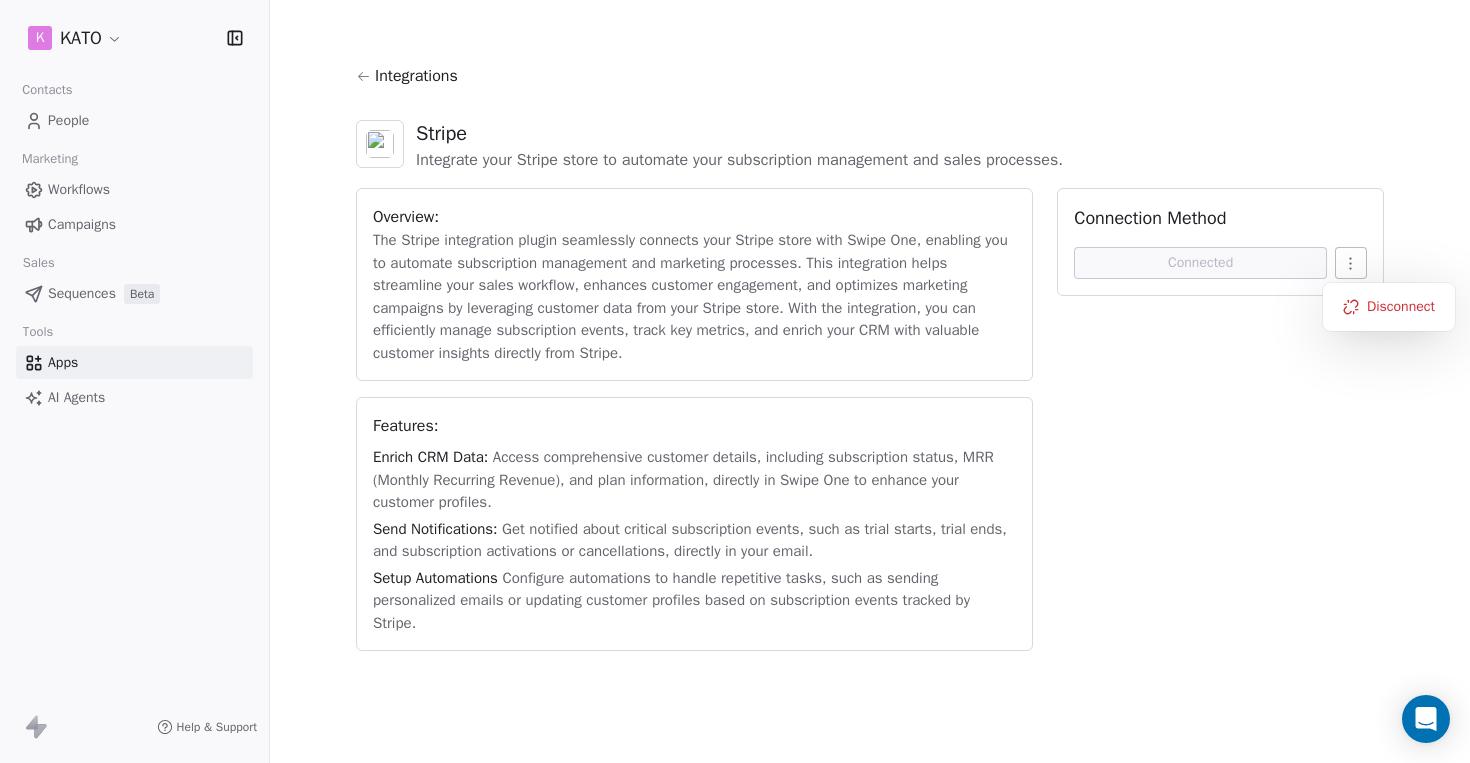 click on "K KATO Contacts People Marketing Workflows Campaigns Sales Sequences Beta Tools Apps AI Agents Help & Support Integrations Stripe Integrate your Stripe store to automate your subscription management and sales processes. Overview: The Stripe integration plugin seamlessly connects your Stripe store with Swipe One, enabling you to automate subscription management and marketing processes. This integration helps streamline your sales workflow, enhances customer engagement, and optimizes marketing campaigns by leveraging customer data from your Stripe store. With the integration, you can efficiently manage subscription events, track key metrics, and enrich your CRM with valuable customer insights directly from Stripe. Features: Enrich CRM Data:   Access comprehensive customer details, including subscription status, MRR (Monthly Recurring Revenue), and plan information, directly in Swipe One to enhance your customer profiles. Send Notifications:   Setup Automations   Connection Method Connected" at bounding box center (735, 381) 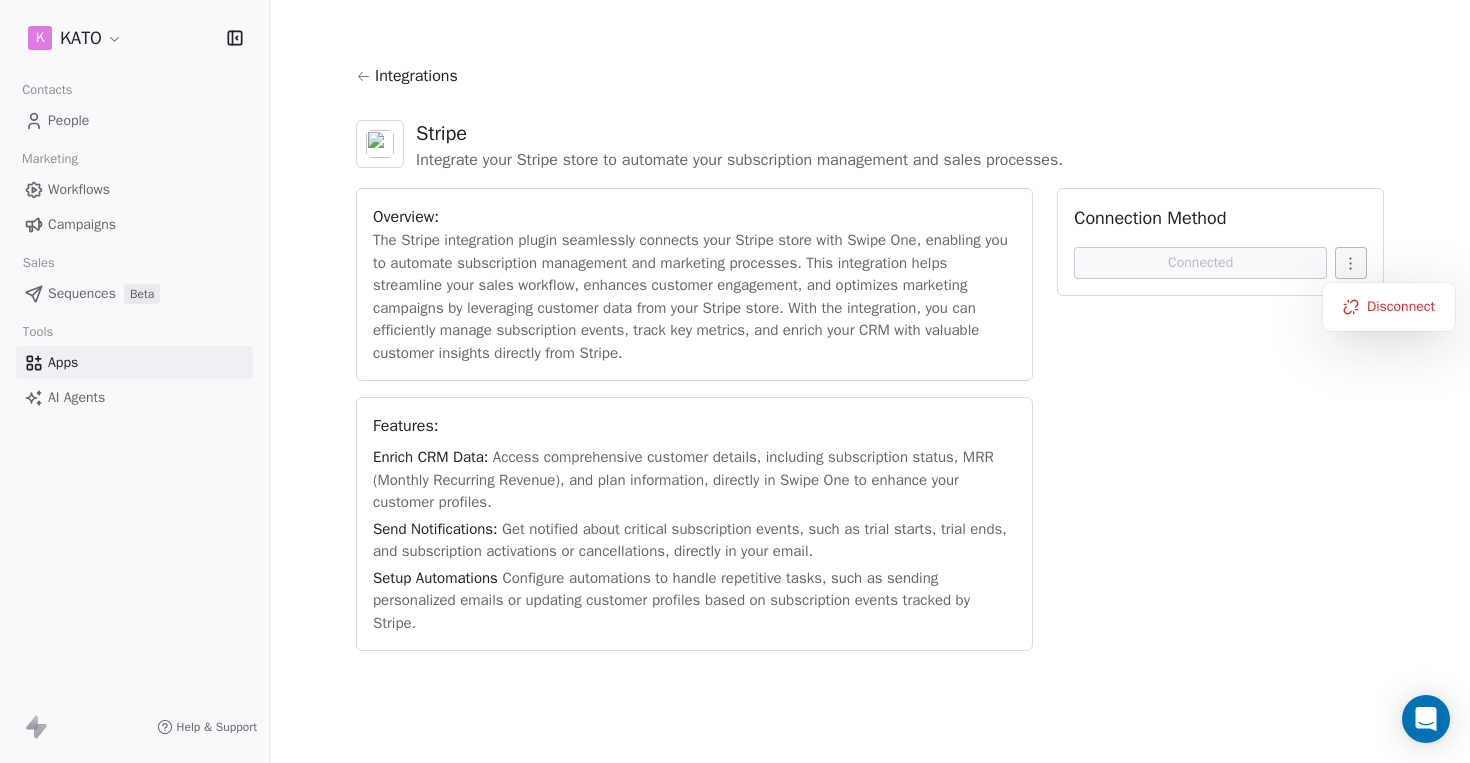 click on "K KATO Contacts People Marketing Workflows Campaigns Sales Sequences Beta Tools Apps AI Agents Help & Support Integrations Stripe Integrate your Stripe store to automate your subscription management and sales processes. Overview: The Stripe integration plugin seamlessly connects your Stripe store with Swipe One, enabling you to automate subscription management and marketing processes. This integration helps streamline your sales workflow, enhances customer engagement, and optimizes marketing campaigns by leveraging customer data from your Stripe store. With the integration, you can efficiently manage subscription events, track key metrics, and enrich your CRM with valuable customer insights directly from Stripe. Features: Enrich CRM Data:   Access comprehensive customer details, including subscription status, MRR (Monthly Recurring Revenue), and plan information, directly in Swipe One to enhance your customer profiles. Send Notifications:   Setup Automations   Connection Method Connected" at bounding box center [735, 381] 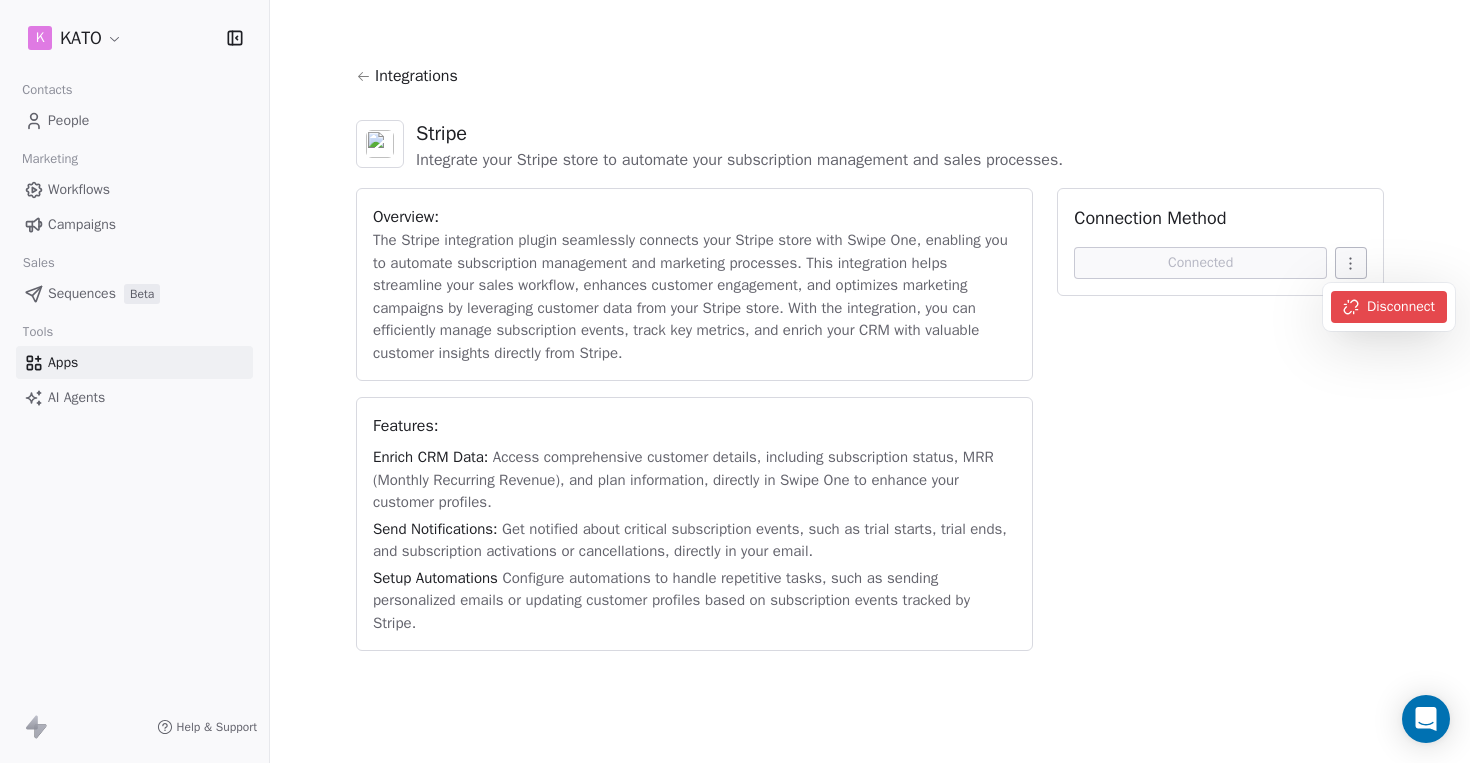 click on "Disconnect" at bounding box center [1389, 307] 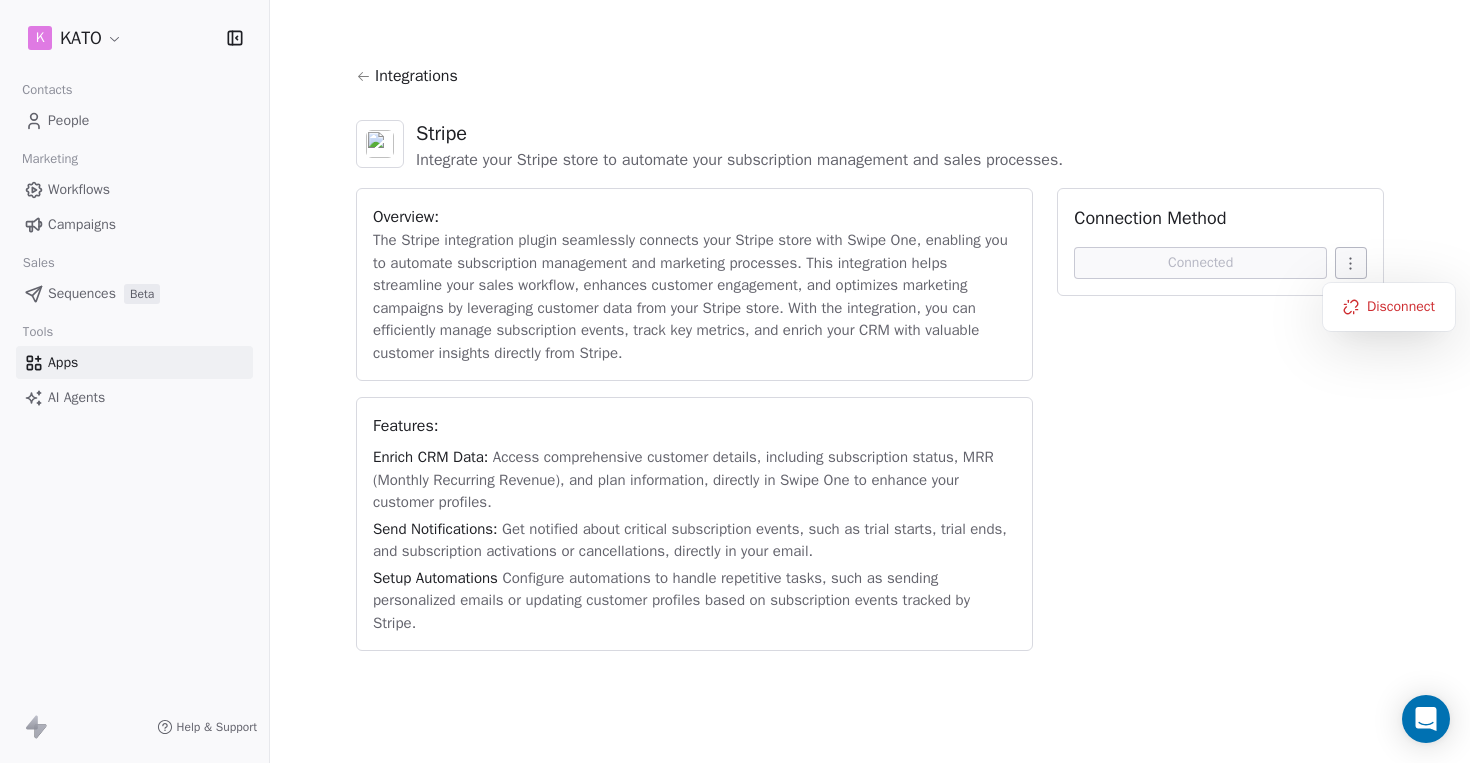 click on "K KATO Contacts People Marketing Workflows Campaigns Sales Sequences Beta Tools Apps AI Agents Help & Support Integrations Stripe Integrate your Stripe store to automate your subscription management and sales processes. Overview: The Stripe integration plugin seamlessly connects your Stripe store with Swipe One, enabling you to automate subscription management and marketing processes. This integration helps streamline your sales workflow, enhances customer engagement, and optimizes marketing campaigns by leveraging customer data from your Stripe store. With the integration, you can efficiently manage subscription events, track key metrics, and enrich your CRM with valuable customer insights directly from Stripe. Features: Enrich CRM Data:   Access comprehensive customer details, including subscription status, MRR (Monthly Recurring Revenue), and plan information, directly in Swipe One to enhance your customer profiles. Send Notifications:   Setup Automations   Connection Method Connected" at bounding box center [735, 381] 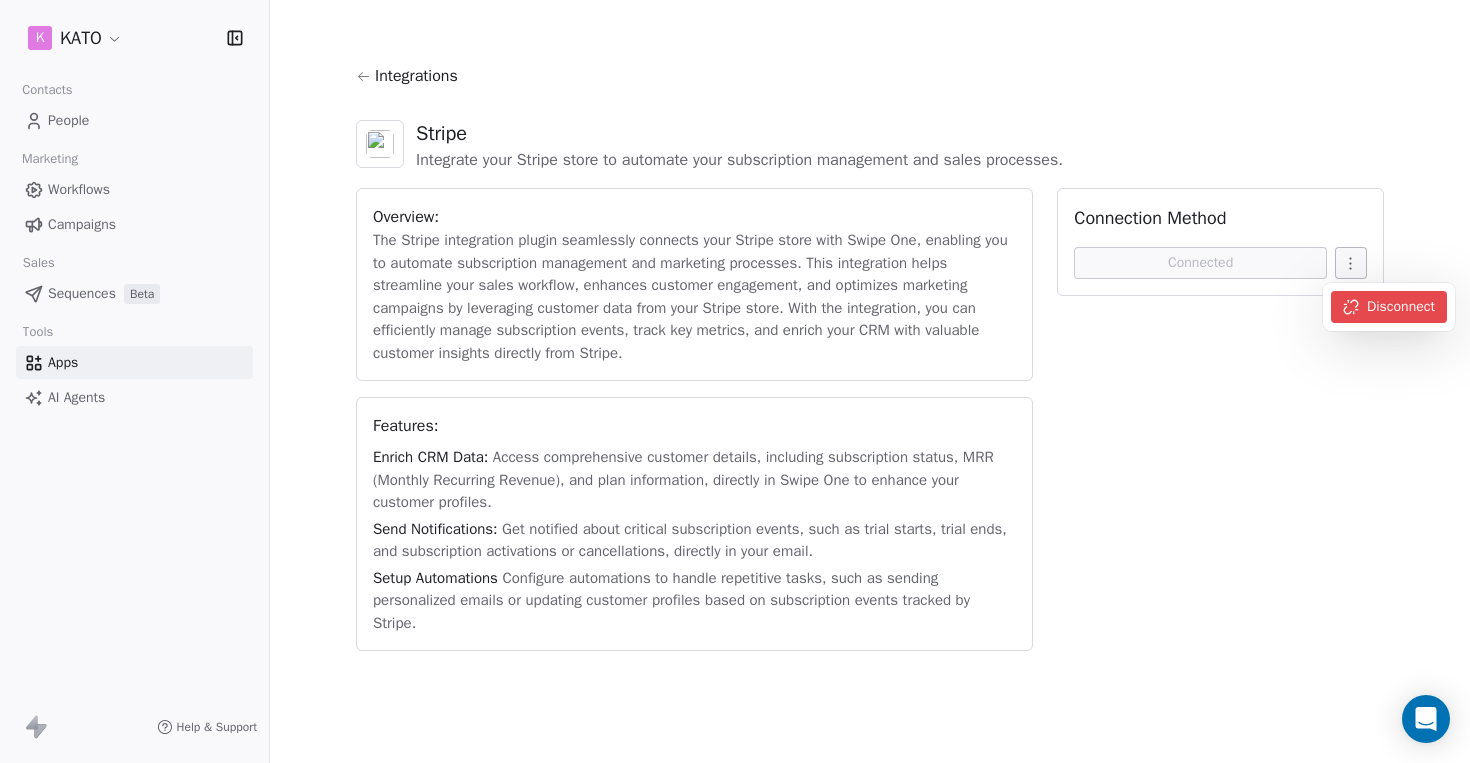 click on "Disconnect" at bounding box center (1389, 307) 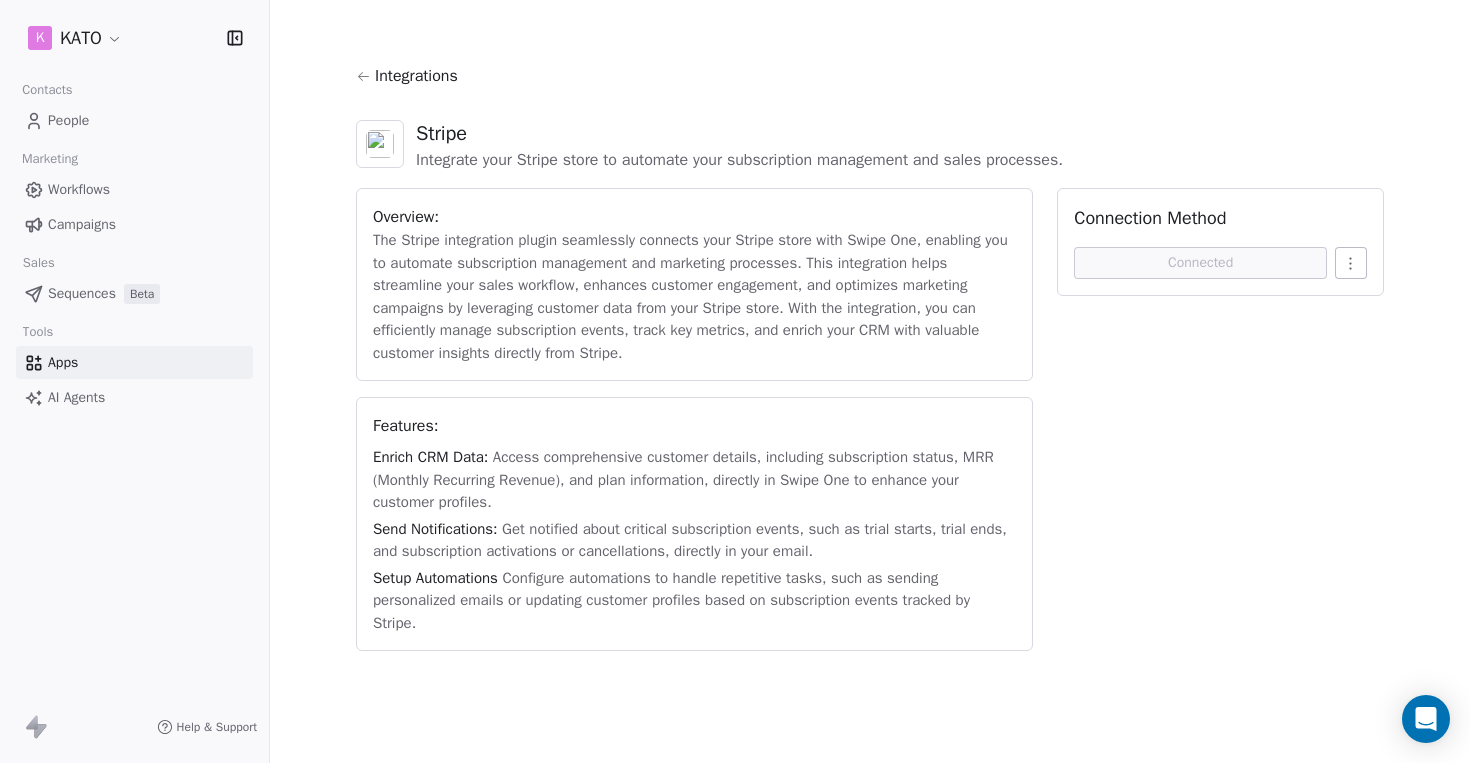 click on "Overview: The Stripe integration plugin seamlessly connects your Stripe store with Swipe One, enabling you to automate subscription management and marketing processes. This integration helps streamline your sales workflow, enhances customer engagement, and optimizes marketing campaigns by leveraging customer data from your Stripe store. With the integration, you can efficiently manage subscription events, track key metrics, and enrich your CRM with valuable customer insights directly from Stripe. Features: Enrich CRM Data:   Access comprehensive customer details, including subscription status, MRR (Monthly Recurring Revenue), and plan information, directly in Swipe One to enhance your customer profiles. Send Notifications:   Get notified about critical subscription events, such as trial starts, trial ends, and subscription activations or cancellations, directly in your email. Setup Automations   Connection Method Connected" at bounding box center [870, 419] 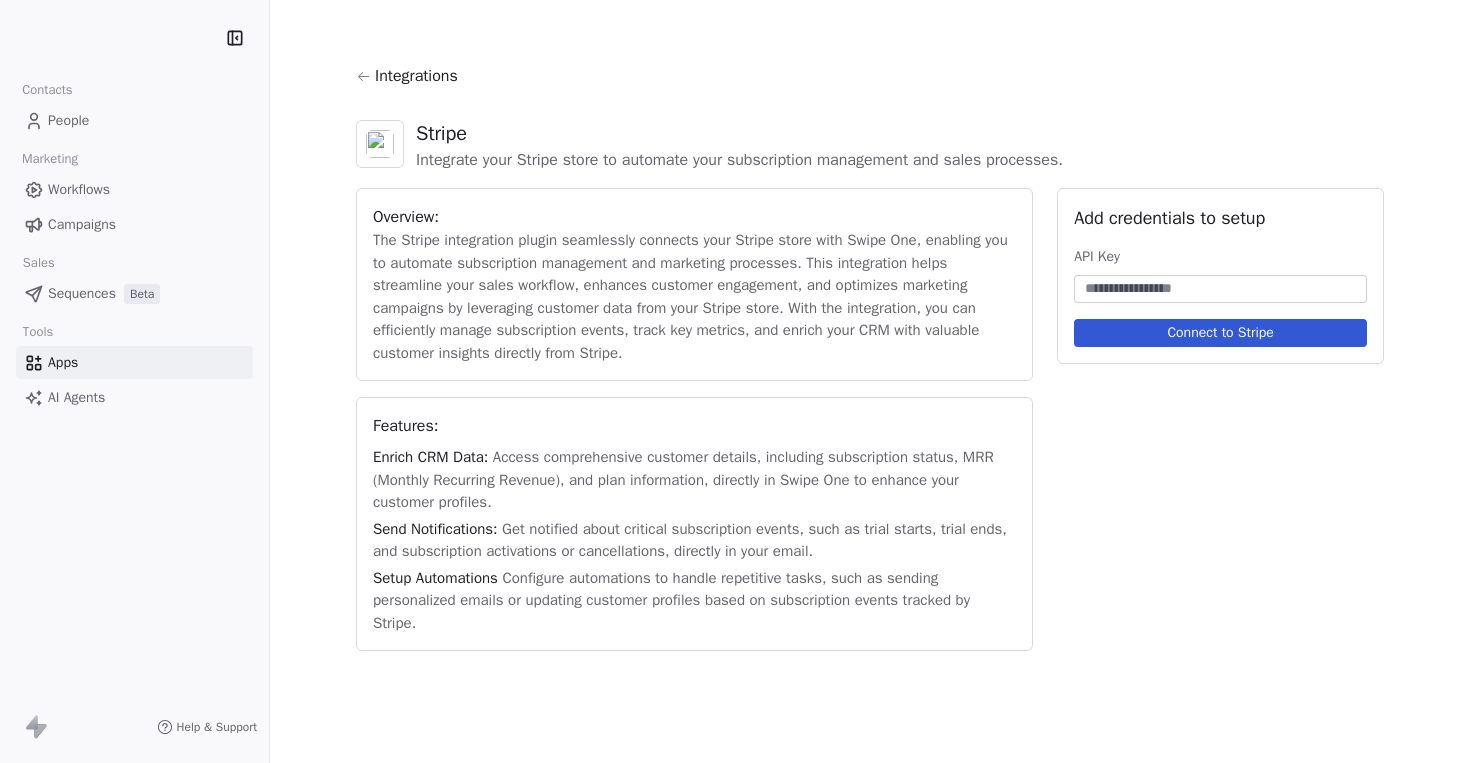 scroll, scrollTop: 0, scrollLeft: 0, axis: both 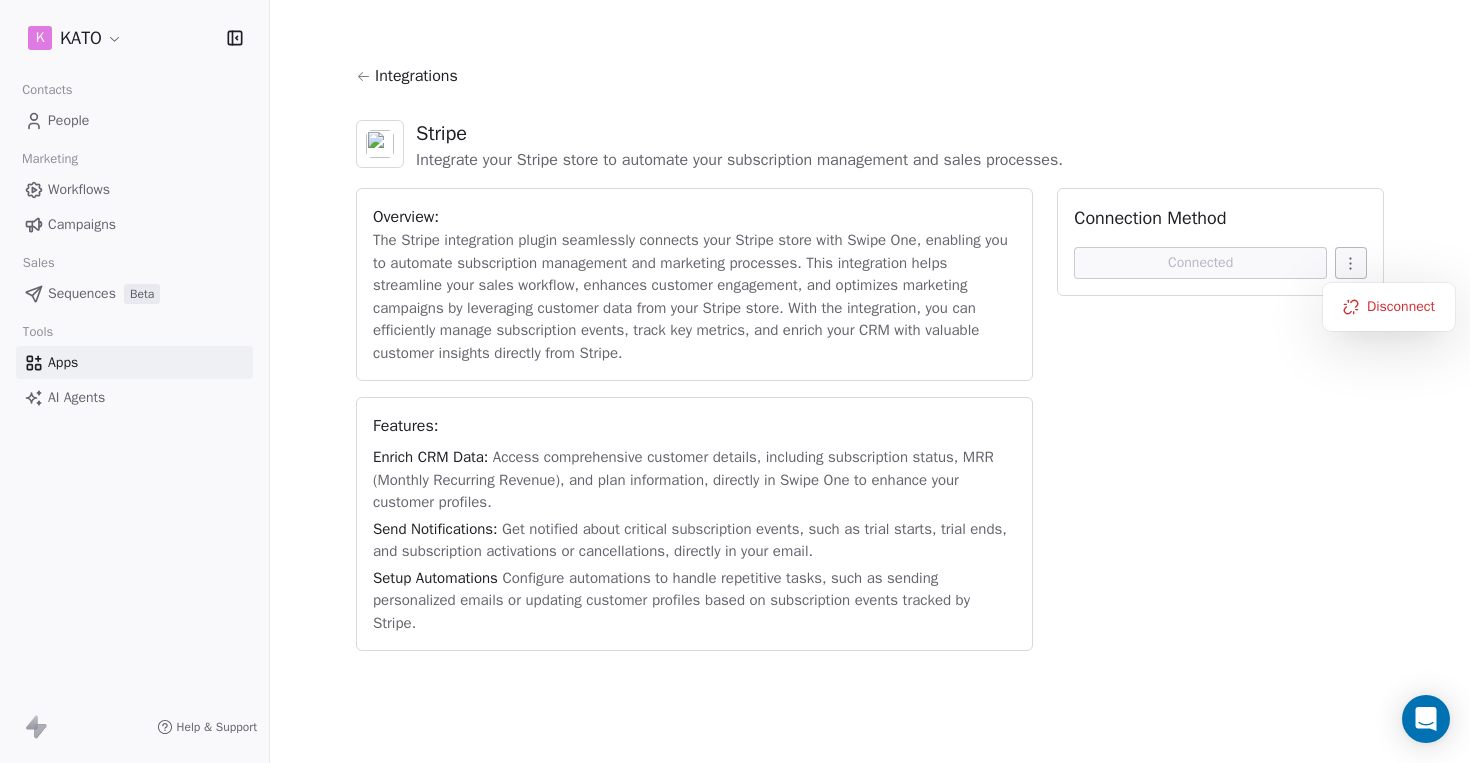 click on "K KATO Contacts People Marketing Workflows Campaigns Sales Sequences Beta Tools Apps AI Agents Help & Support Integrations Stripe Integrate your Stripe store to automate your subscription management and sales processes. Overview: The Stripe integration plugin seamlessly connects your Stripe store with Swipe One, enabling you to automate subscription management and marketing processes. This integration helps streamline your sales workflow, enhances customer engagement, and optimizes marketing campaigns by leveraging customer data from your Stripe store. With the integration, you can efficiently manage subscription events, track key metrics, and enrich your CRM with valuable customer insights directly from Stripe. Features: Enrich CRM Data:   Access comprehensive customer details, including subscription status, MRR (Monthly Recurring Revenue), and plan information, directly in Swipe One to enhance your customer profiles. Send Notifications:   Setup Automations   Connection Method Connected" at bounding box center (735, 381) 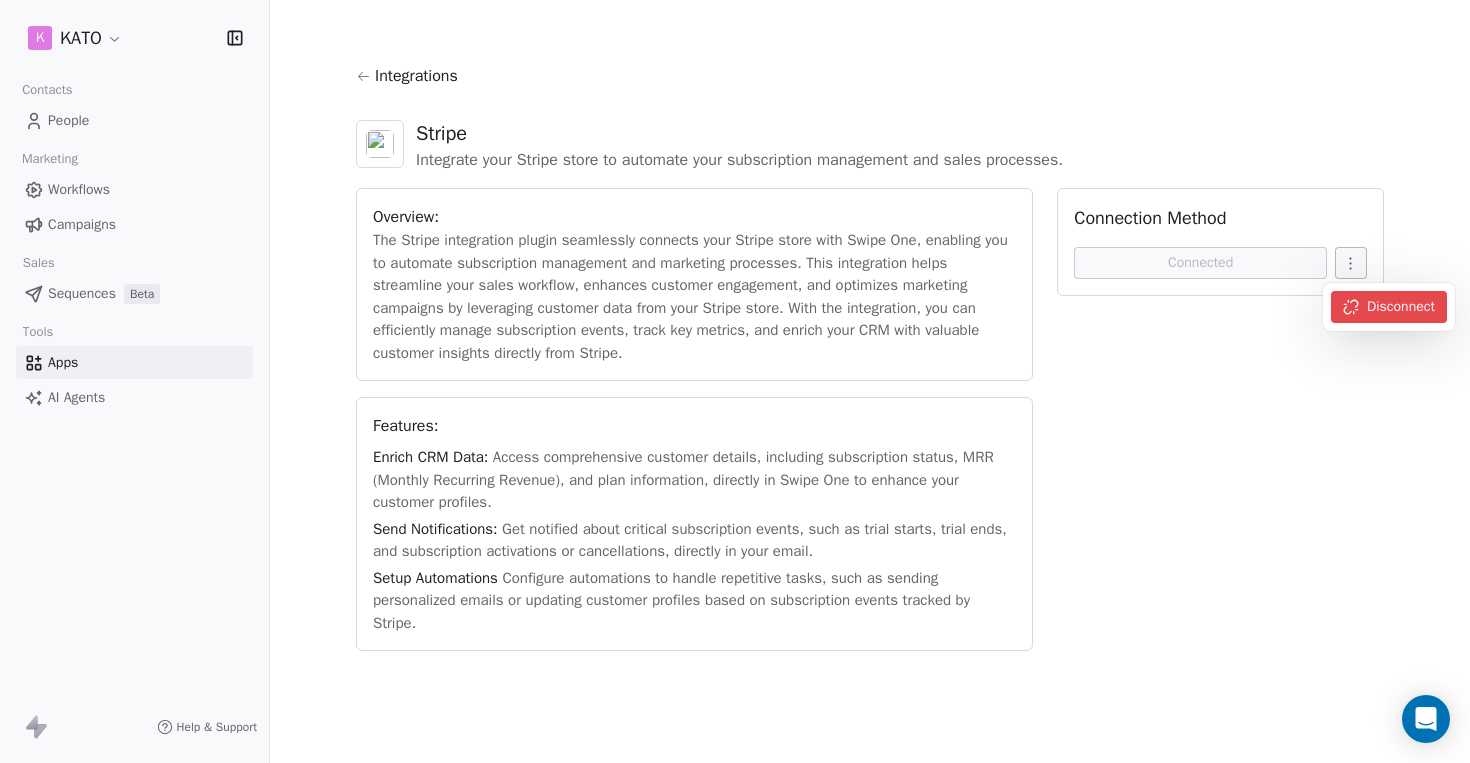 click on "Disconnect" at bounding box center [1389, 307] 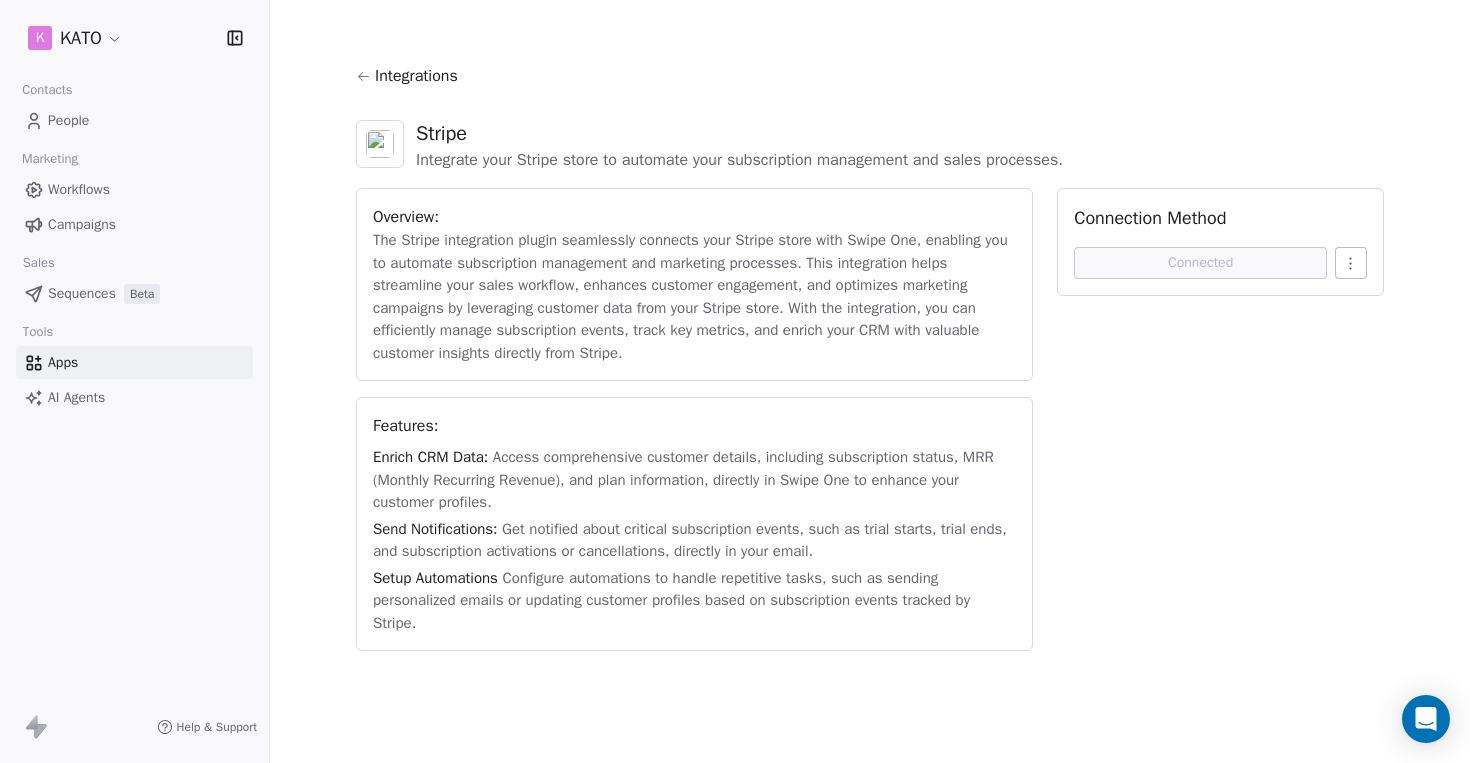 click on "Overview: The Stripe integration plugin seamlessly connects your Stripe store with Swipe One, enabling you to automate subscription management and marketing processes. This integration helps streamline your sales workflow, enhances customer engagement, and optimizes marketing campaigns by leveraging customer data from your Stripe store. With the integration, you can efficiently manage subscription events, track key metrics, and enrich your CRM with valuable customer insights directly from Stripe. Features: Enrich CRM Data:   Access comprehensive customer details, including subscription status, MRR (Monthly Recurring Revenue), and plan information, directly in Swipe One to enhance your customer profiles. Send Notifications:   Get notified about critical subscription events, such as trial starts, trial ends, and subscription activations or cancellations, directly in your email. Setup Automations   Connection Method Connected" at bounding box center [870, 419] 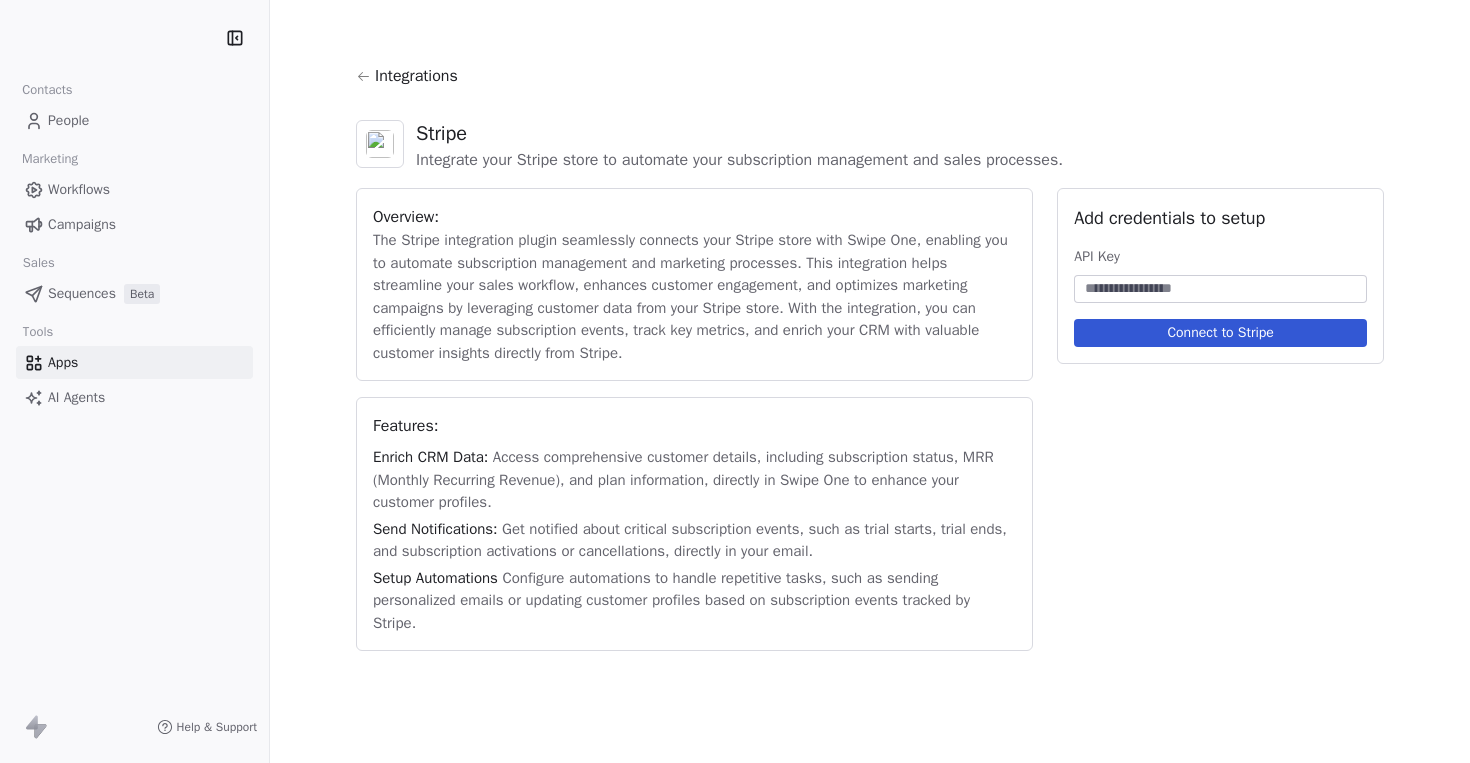 scroll, scrollTop: 0, scrollLeft: 0, axis: both 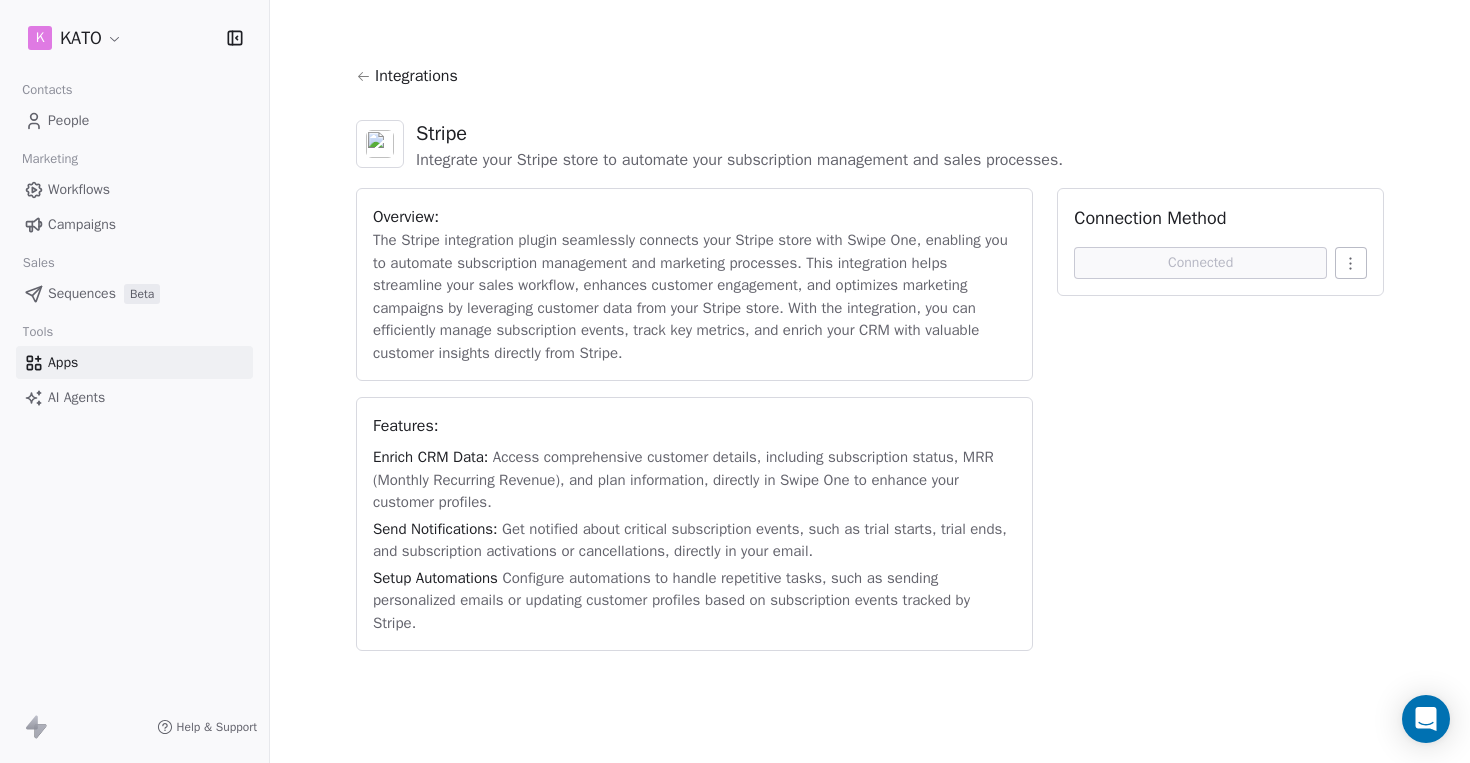 click on "K KATO" at bounding box center (134, 38) 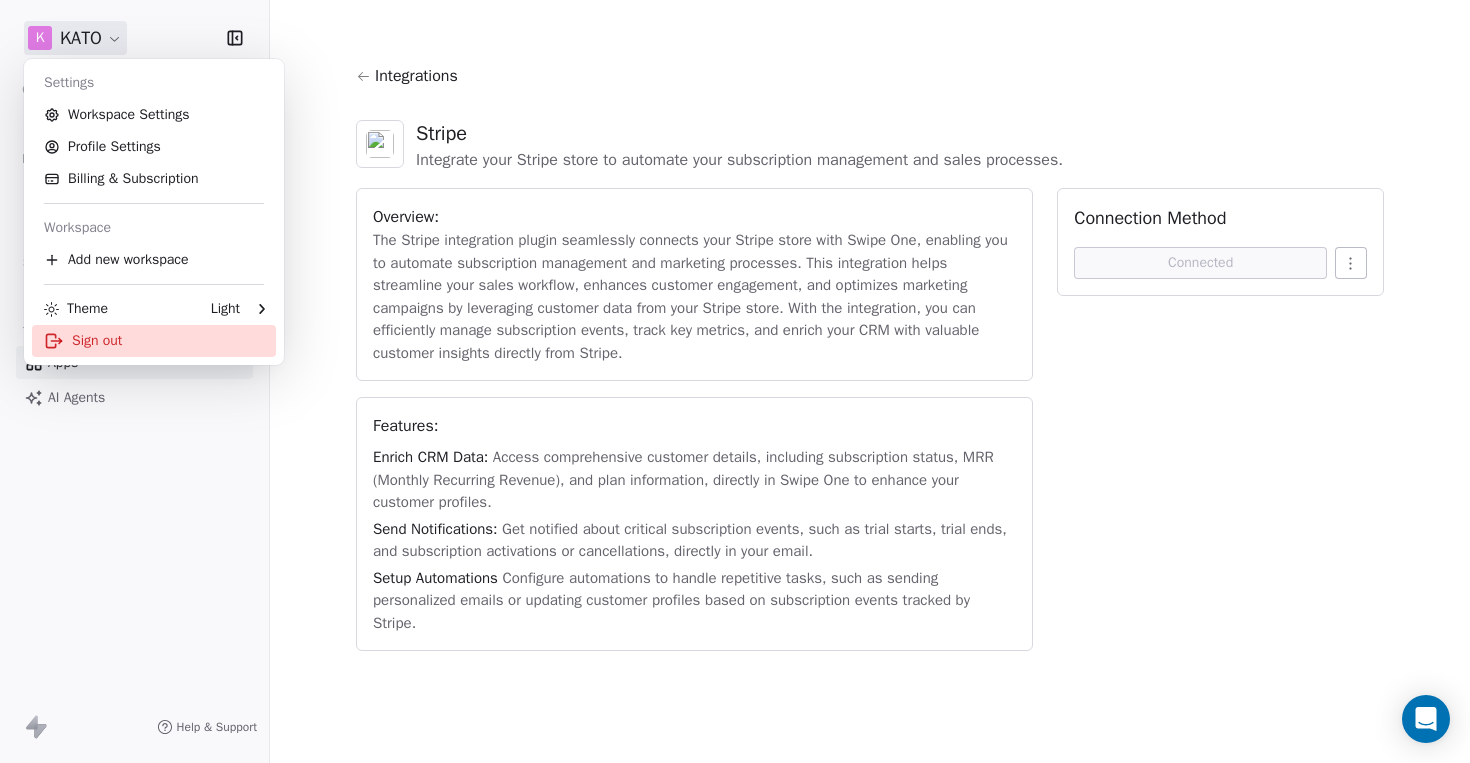 click on "Sign out" at bounding box center (154, 341) 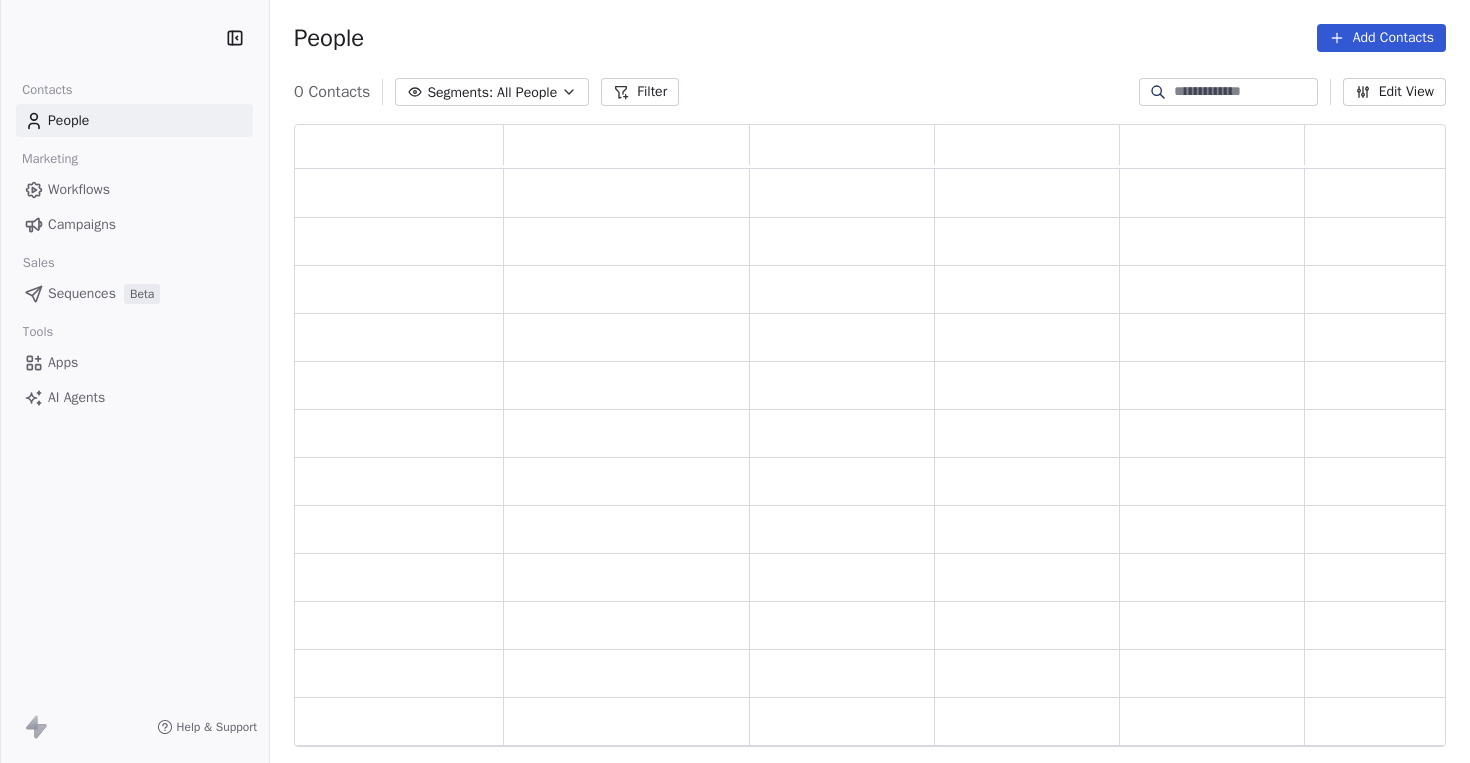 scroll, scrollTop: 0, scrollLeft: 0, axis: both 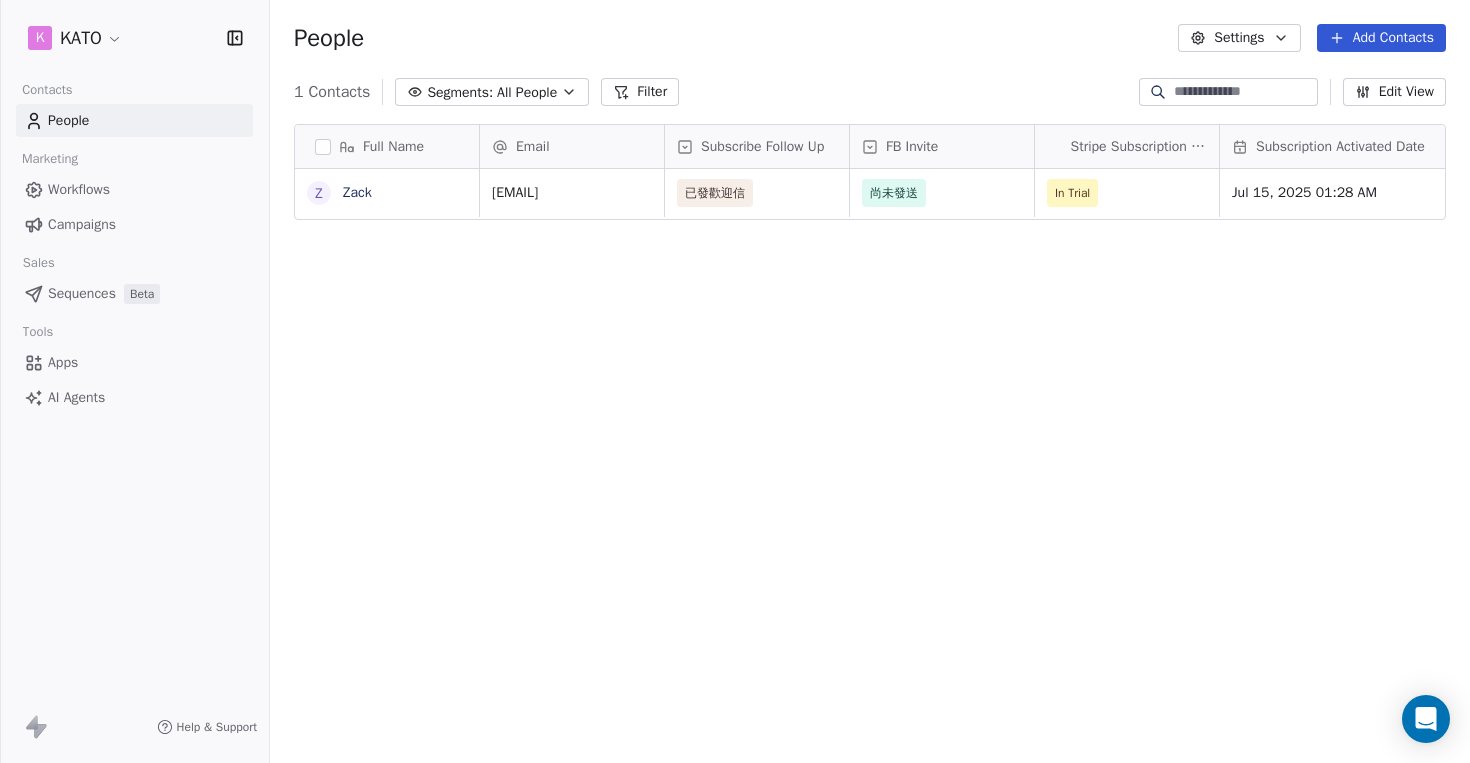 click on "AI Agents" at bounding box center [76, 397] 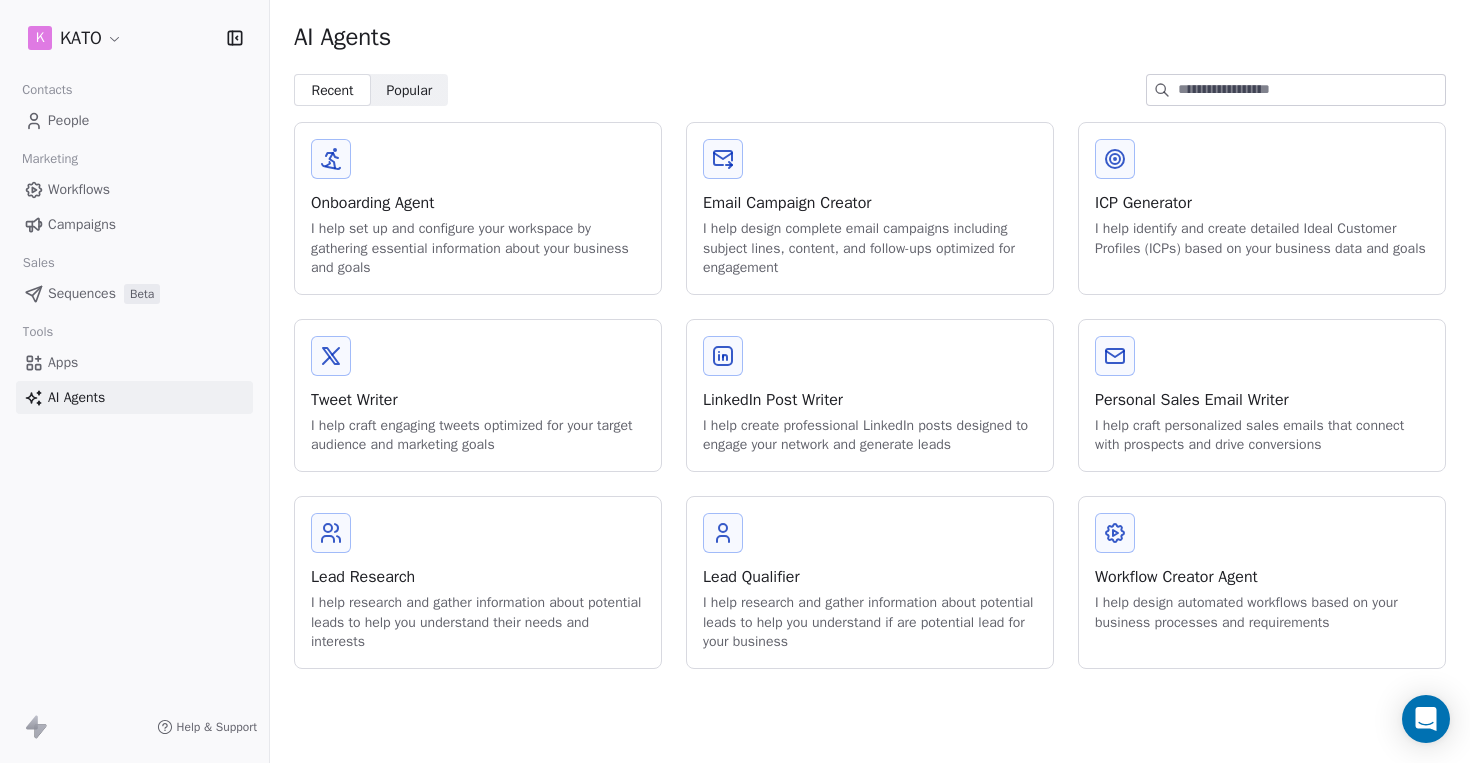 click on "Apps" at bounding box center [134, 362] 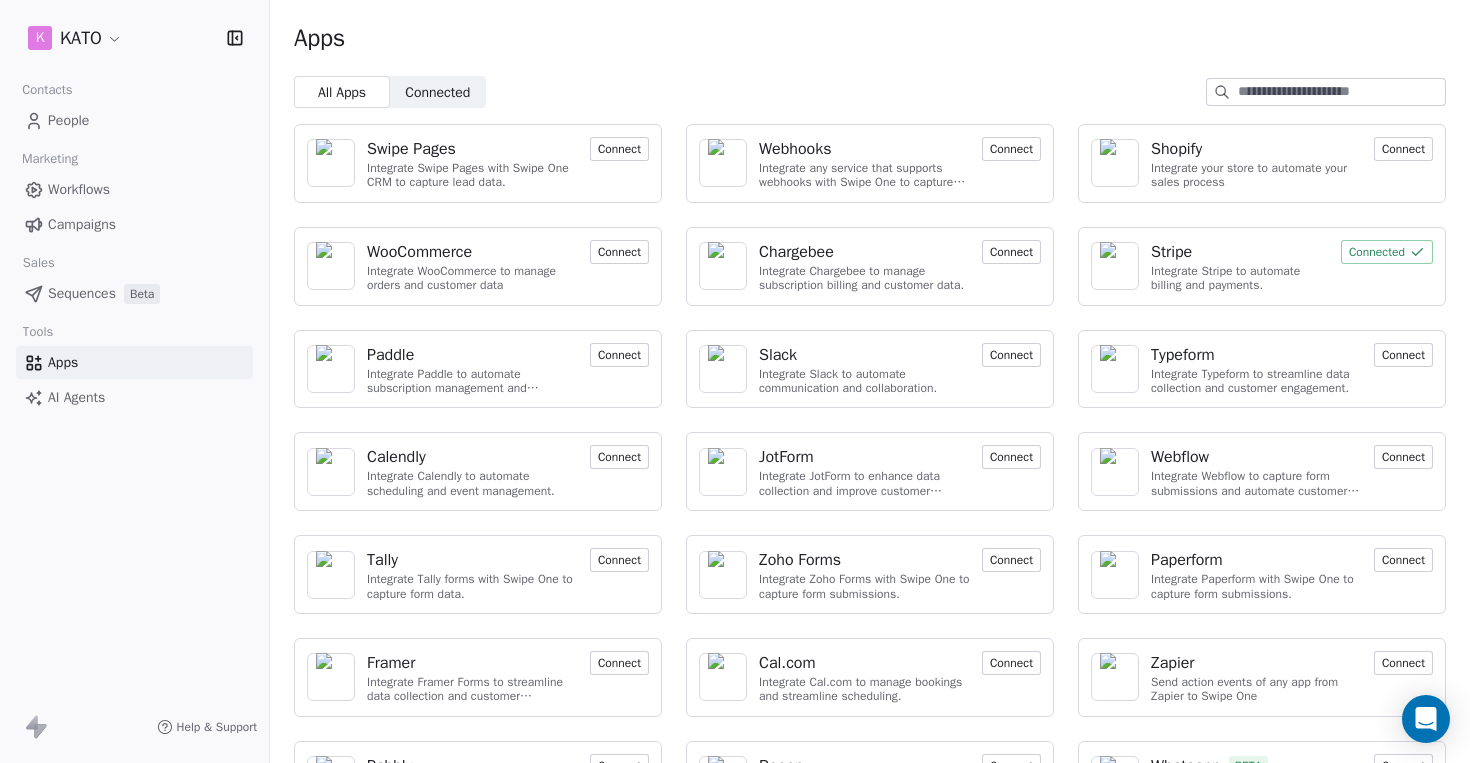 click on "Connected" at bounding box center (1387, 252) 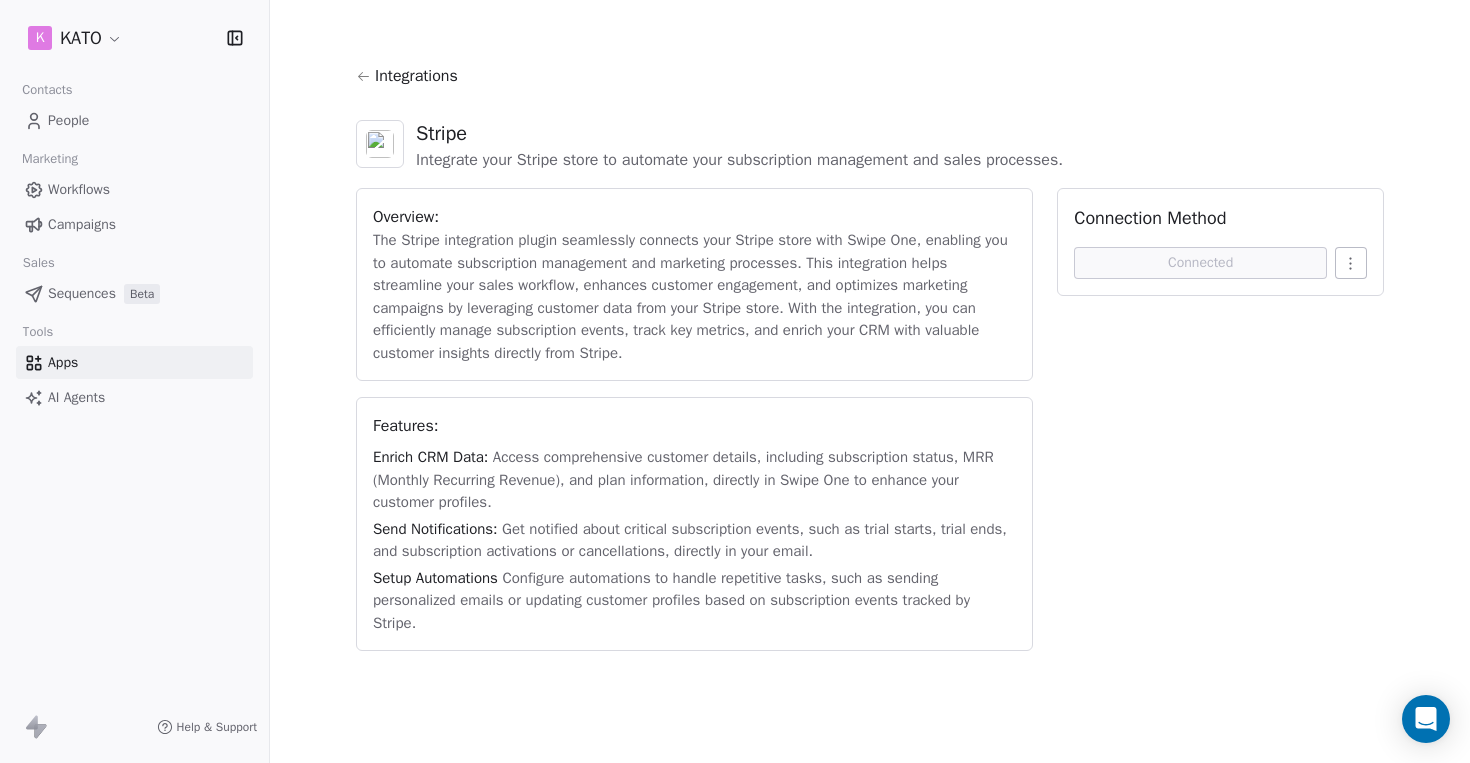 click on "K KATO Contacts People Marketing Workflows Campaigns Sales Sequences Beta Tools Apps AI Agents Help & Support Integrations Stripe Integrate your Stripe store to automate your subscription management and sales processes. Overview: The Stripe integration plugin seamlessly connects your Stripe store with Swipe One, enabling you to automate subscription management and marketing processes. This integration helps streamline your sales workflow, enhances customer engagement, and optimizes marketing campaigns by leveraging customer data from your Stripe store. With the integration, you can efficiently manage subscription events, track key metrics, and enrich your CRM with valuable customer insights directly from Stripe. Features: Enrich CRM Data:   Access comprehensive customer details, including subscription status, MRR (Monthly Recurring Revenue), and plan information, directly in Swipe One to enhance your customer profiles. Send Notifications:   Setup Automations   Connection Method Connected" at bounding box center [735, 381] 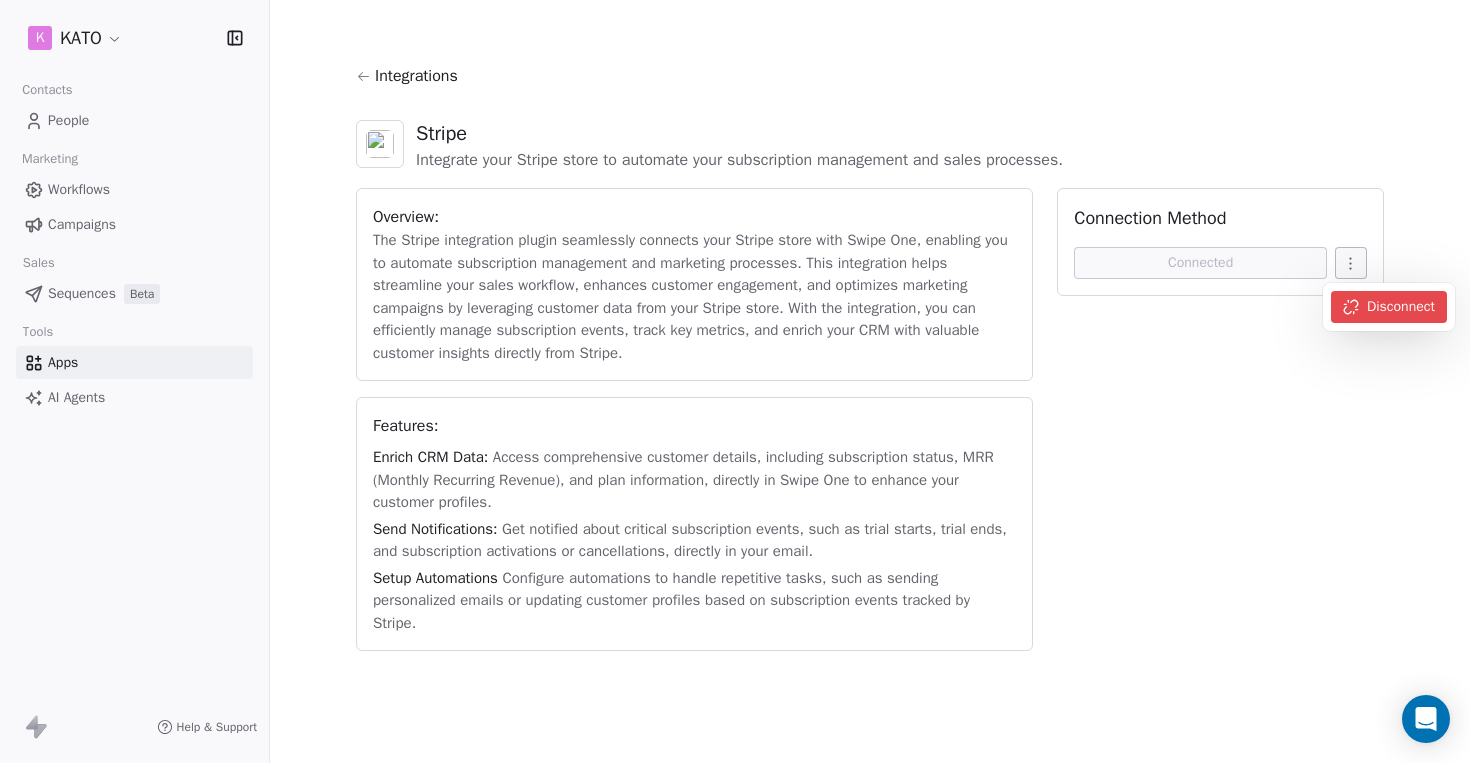 click on "Disconnect" at bounding box center (1389, 307) 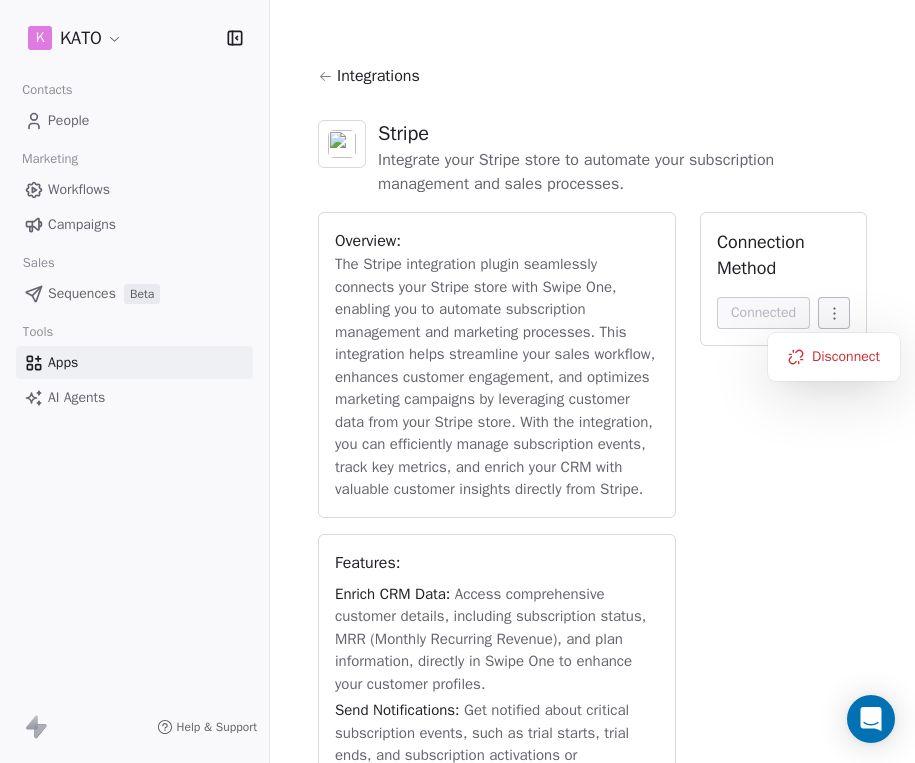 click on "K KATO Contacts People Marketing Workflows Campaigns Sales Sequences Beta Tools Apps AI Agents Help & Support Integrations Stripe Integrate your Stripe store to automate your subscription management and sales processes. Overview: The Stripe integration plugin seamlessly connects your Stripe store with Swipe One, enabling you to automate subscription management and marketing processes. This integration helps streamline your sales workflow, enhances customer engagement, and optimizes marketing campaigns by leveraging customer data from your Stripe store. With the integration, you can efficiently manage subscription events, track key metrics, and enrich your CRM with valuable customer insights directly from Stripe. Features: Enrich CRM Data:   Access comprehensive customer details, including subscription status, MRR (Monthly Recurring Revenue), and plan information, directly in Swipe One to enhance your customer profiles. Send Notifications:   Setup Automations   Connection Method Connected" at bounding box center (457, 381) 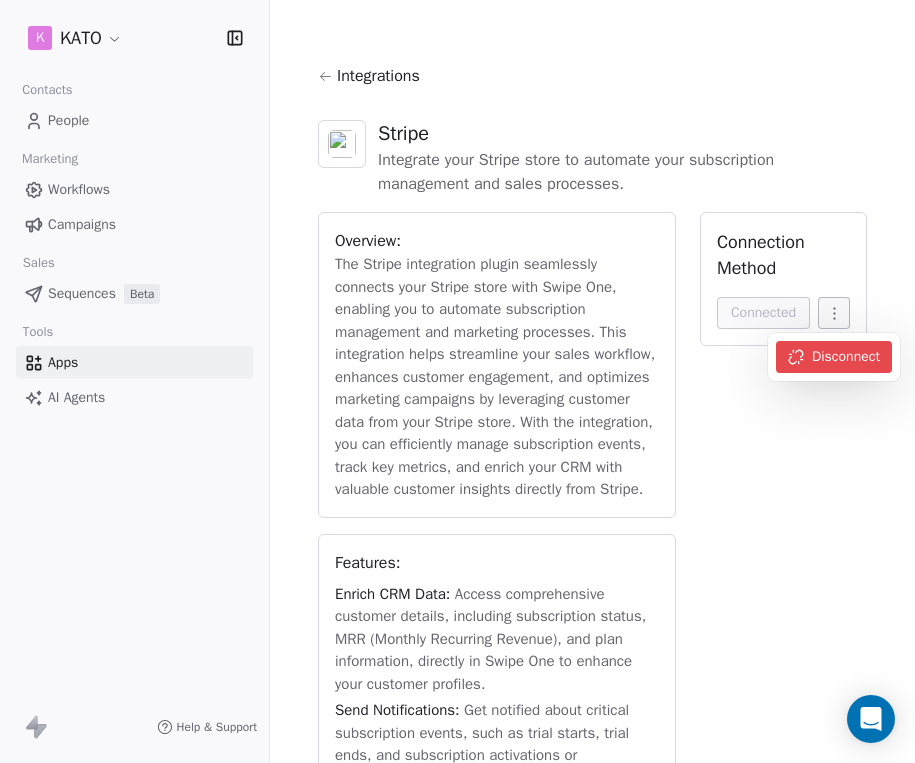 click on "Disconnect" at bounding box center [834, 357] 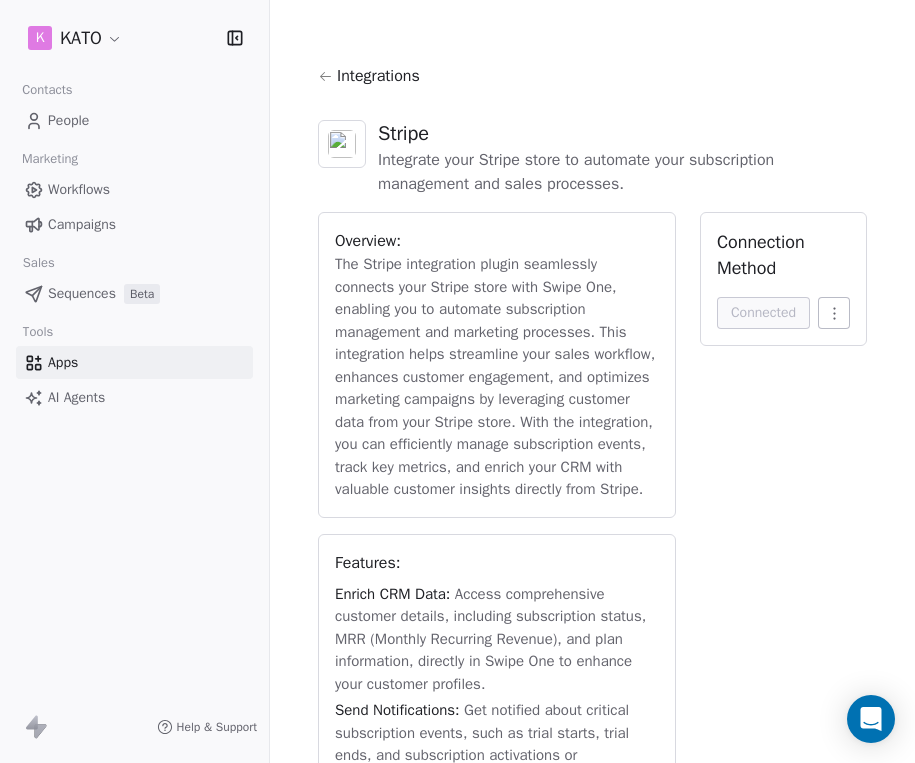 click on "Overview: The Stripe integration plugin seamlessly connects your Stripe store with Swipe One, enabling you to automate subscription management and marketing processes. This integration helps streamline your sales workflow, enhances customer engagement, and optimizes marketing campaigns by leveraging customer data from your Stripe store. With the integration, you can efficiently manage subscription events, track key metrics, and enrich your CRM with valuable customer insights directly from Stripe. Features: Enrich CRM Data:   Access comprehensive customer details, including subscription status, MRR (Monthly Recurring Revenue), and plan information, directly in Swipe One to enhance your customer profiles. Send Notifications:   Get notified about critical subscription events, such as trial starts, trial ends, and subscription activations or cancellations, directly in your email. Setup Automations   Connection Method Connected" at bounding box center [592, 567] 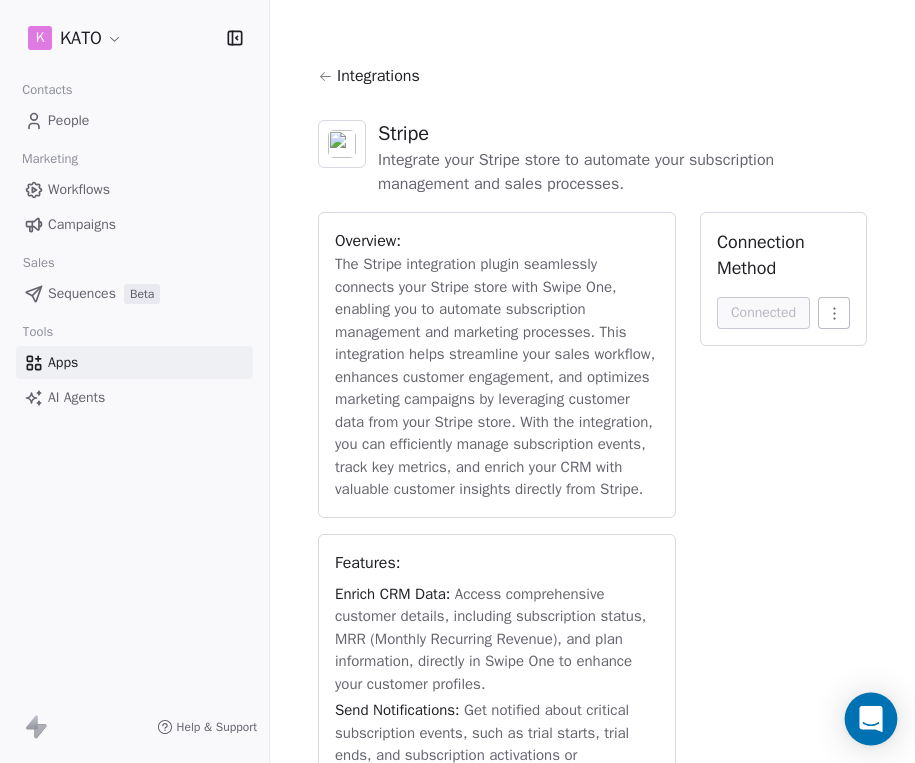 click 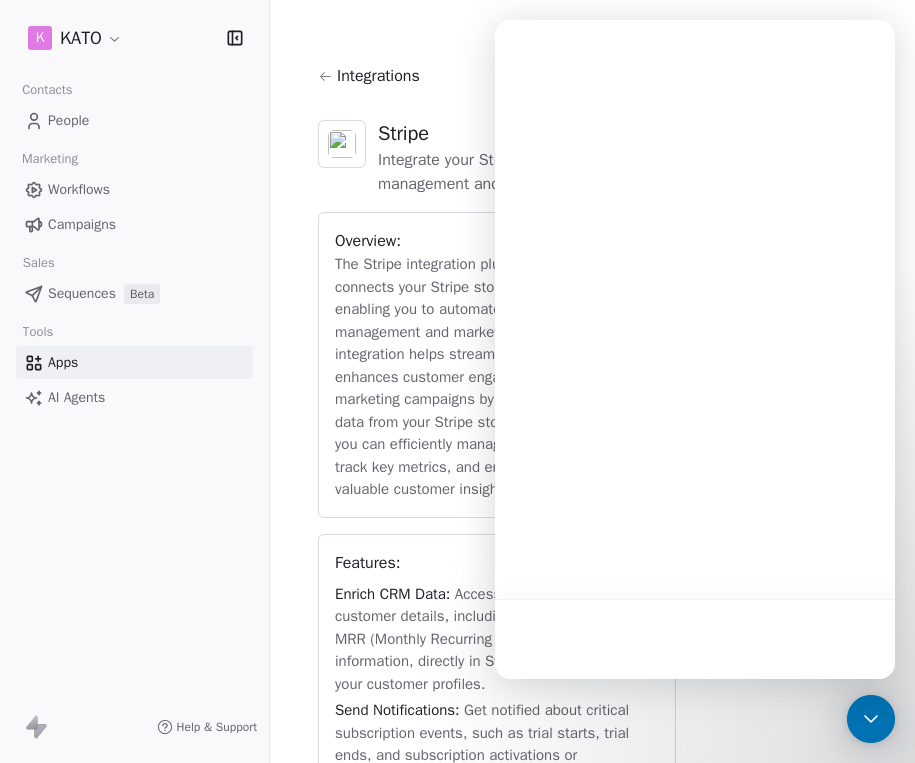 scroll, scrollTop: 0, scrollLeft: 0, axis: both 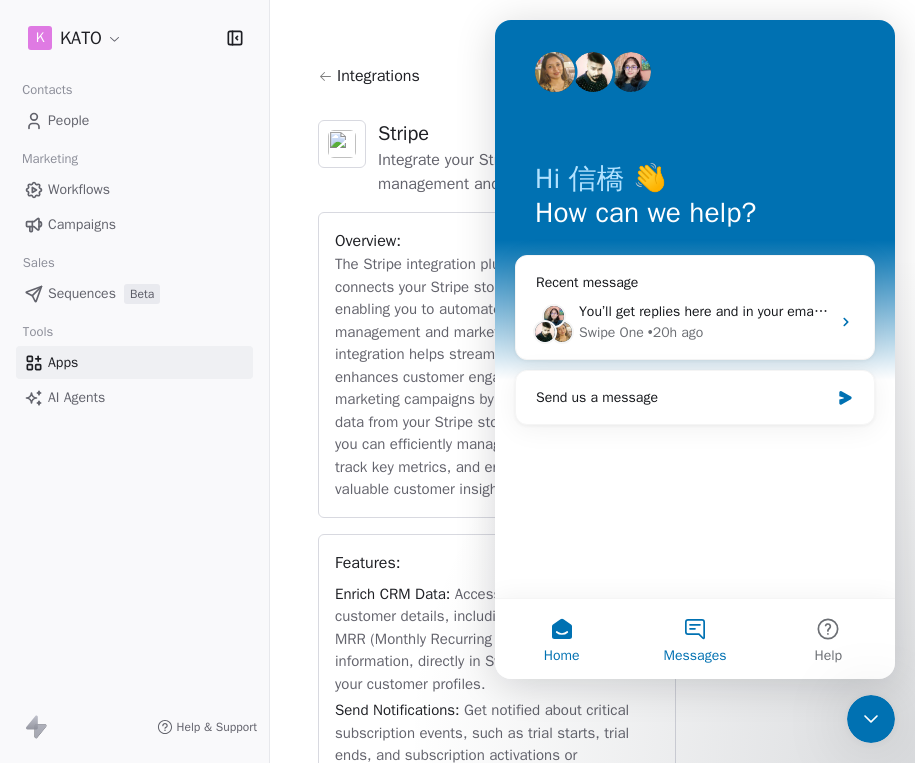 click on "Messages" at bounding box center [694, 639] 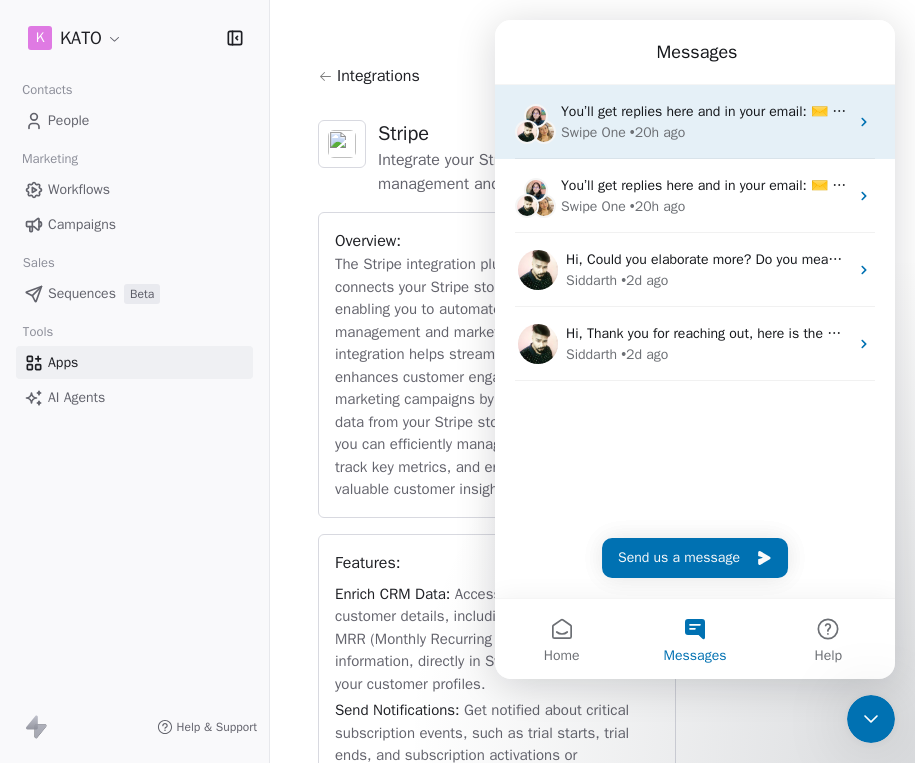 click on "•  20h ago" at bounding box center [658, 132] 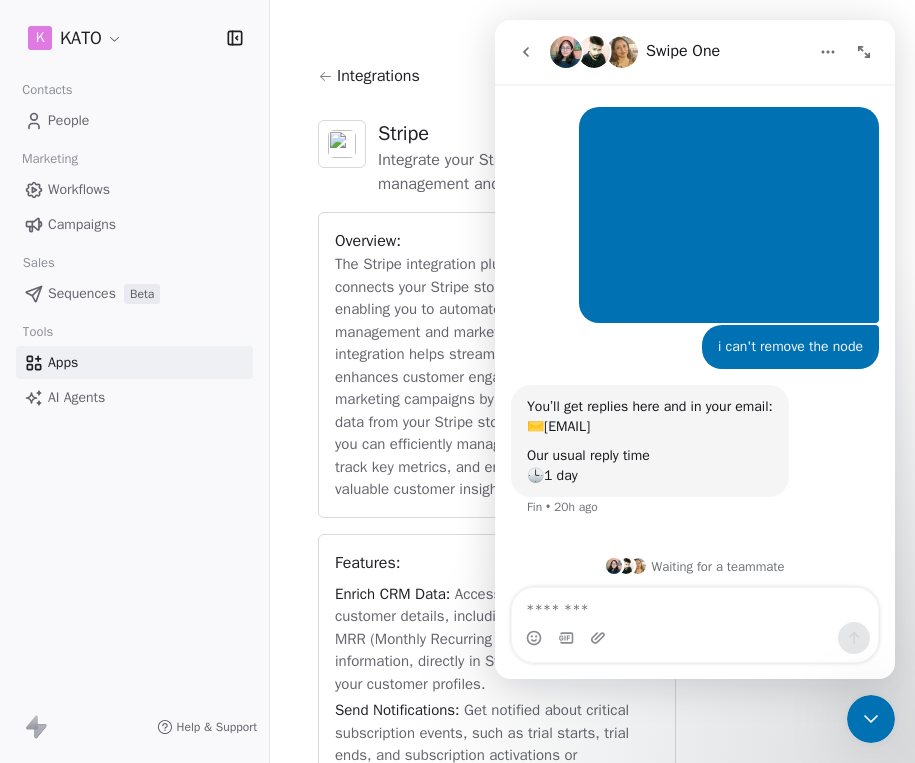 scroll, scrollTop: 46, scrollLeft: 0, axis: vertical 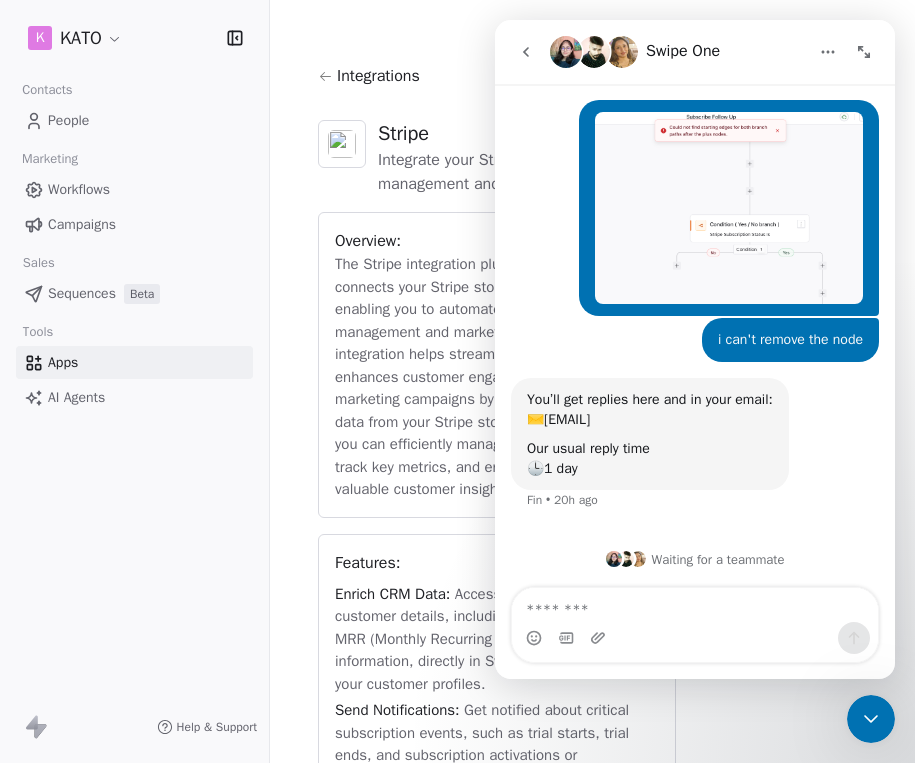click at bounding box center (695, 605) 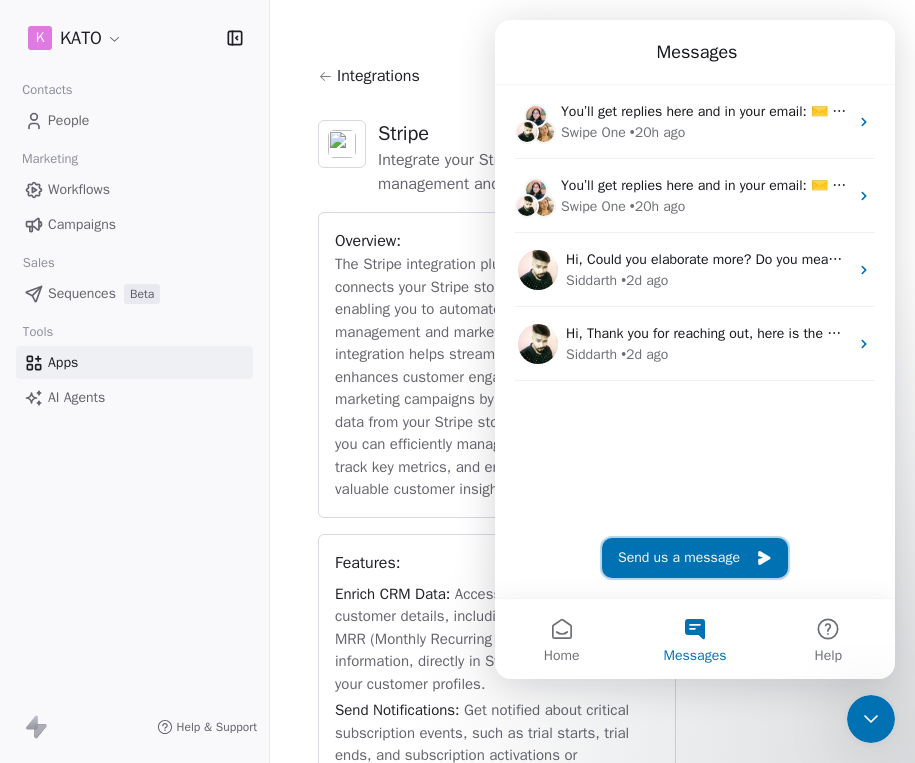 click on "Send us a message" at bounding box center (695, 558) 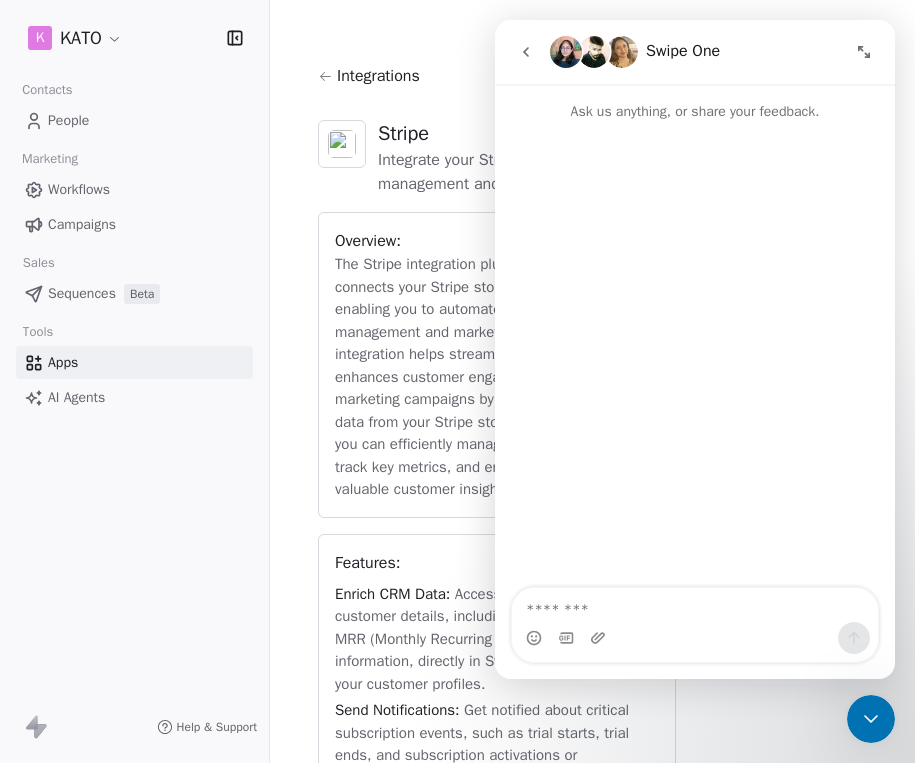 click at bounding box center (695, 605) 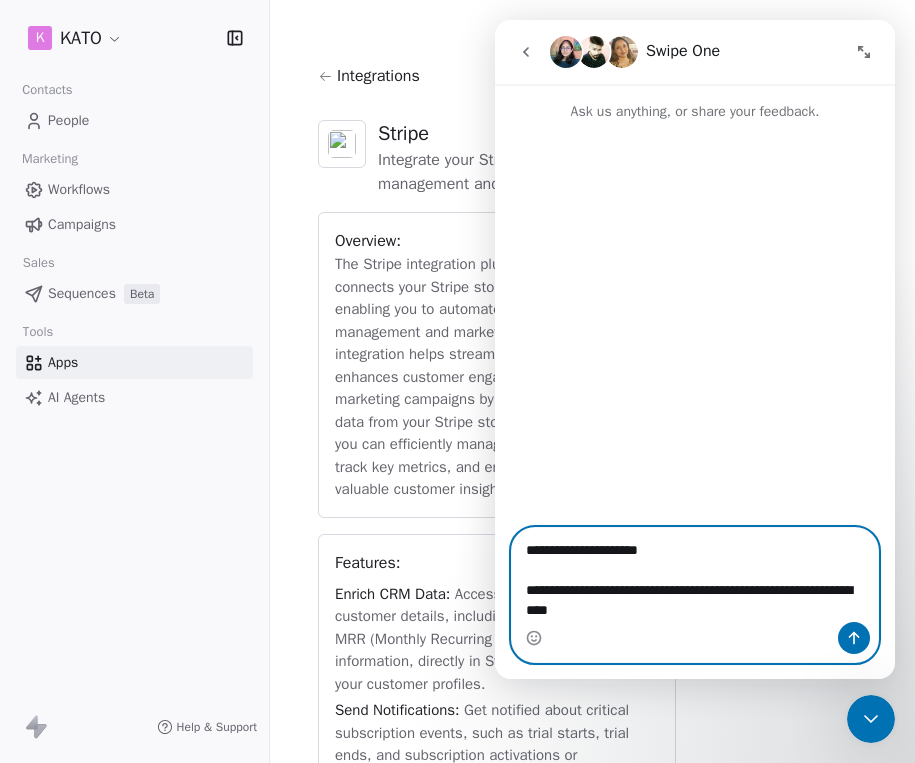 click on "**********" at bounding box center (695, 575) 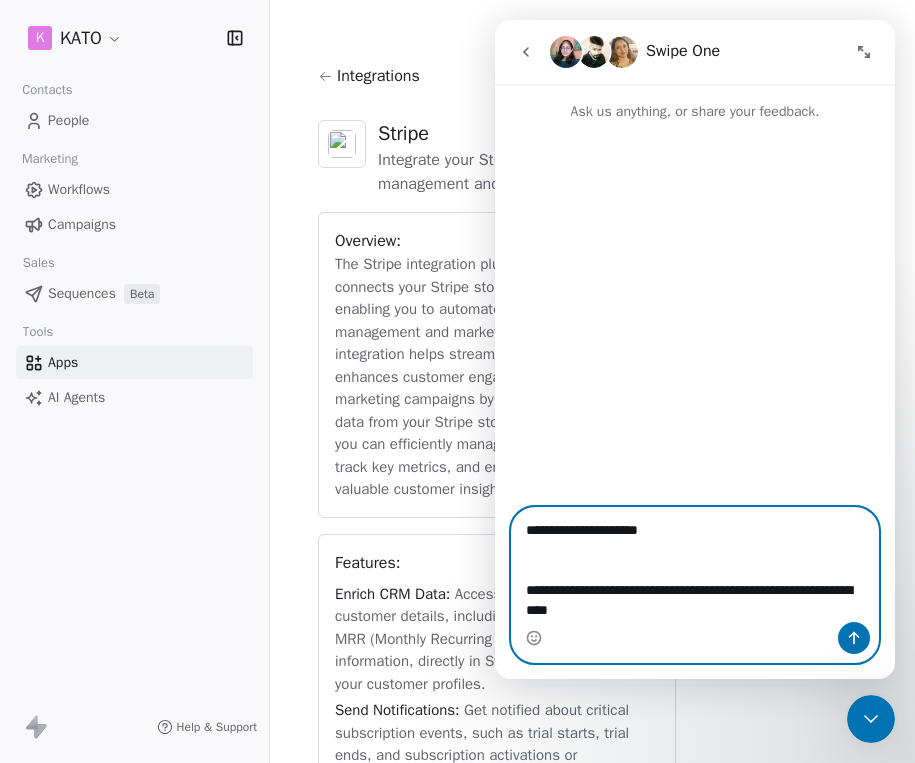 paste on "**********" 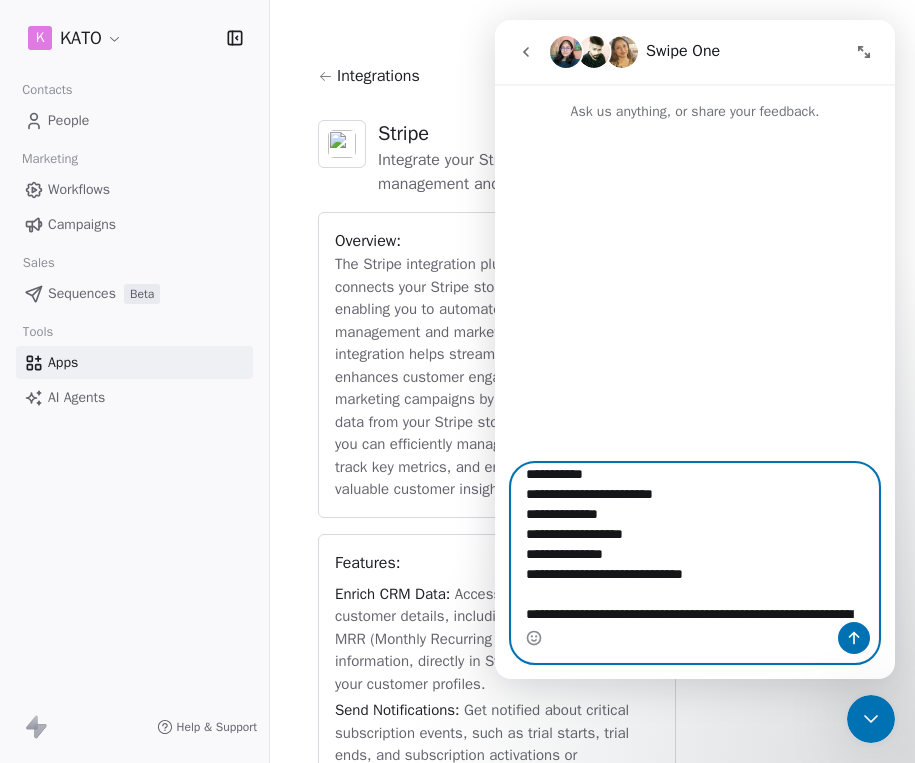 type on "**********" 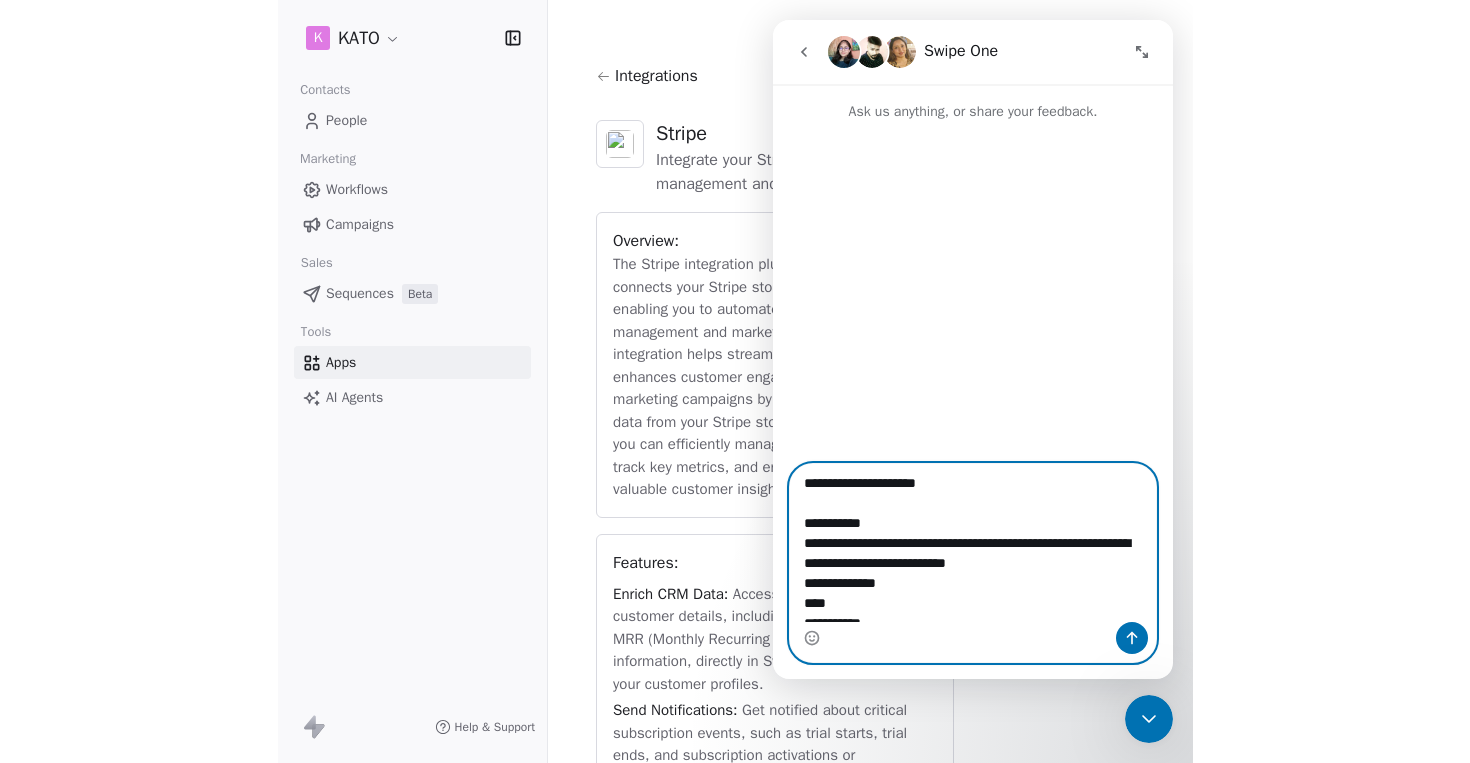 scroll, scrollTop: 0, scrollLeft: 0, axis: both 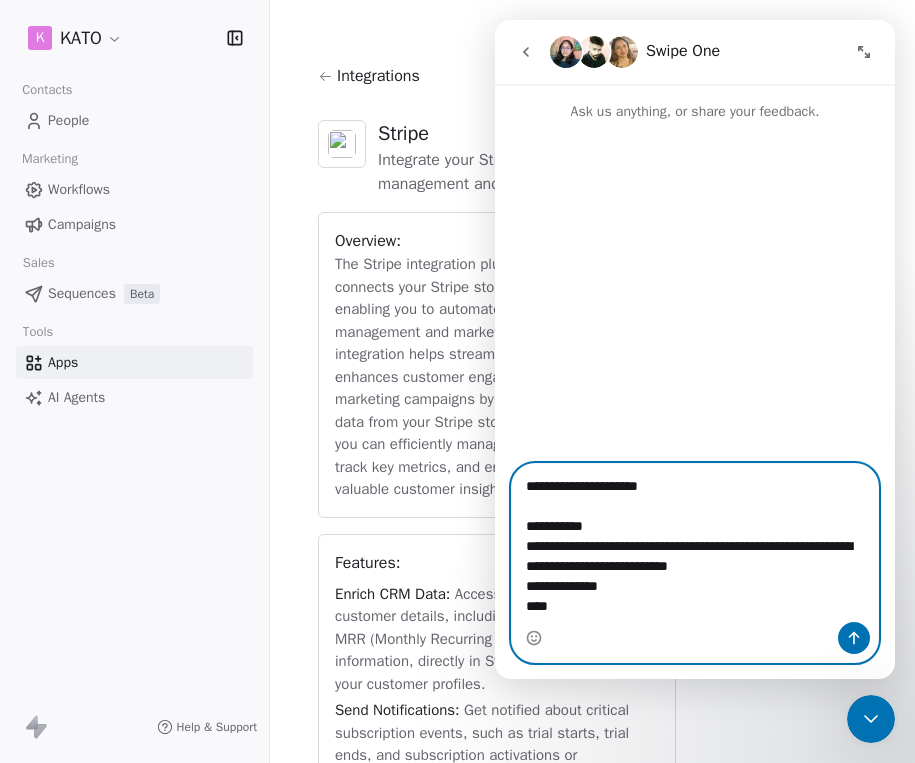 click on "**********" at bounding box center [695, 543] 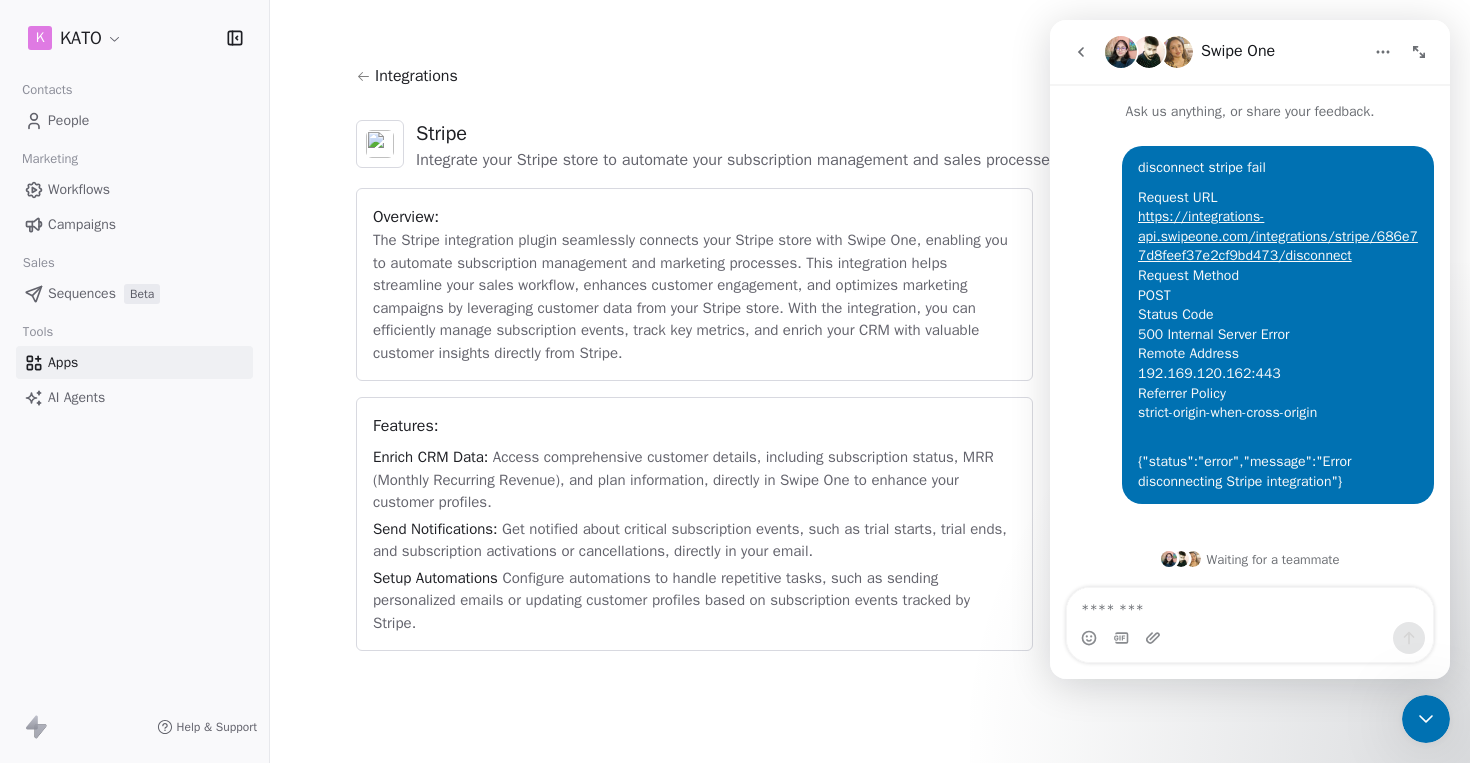click on "The Stripe integration plugin seamlessly connects your Stripe store with Swipe One, enabling you to automate subscription management and marketing processes. This integration helps streamline your sales workflow, enhances customer engagement, and optimizes marketing campaigns by leveraging customer data from your Stripe store. With the integration, you can efficiently manage subscription events, track key metrics, and enrich your CRM with valuable customer insights directly from Stripe." at bounding box center [694, 296] 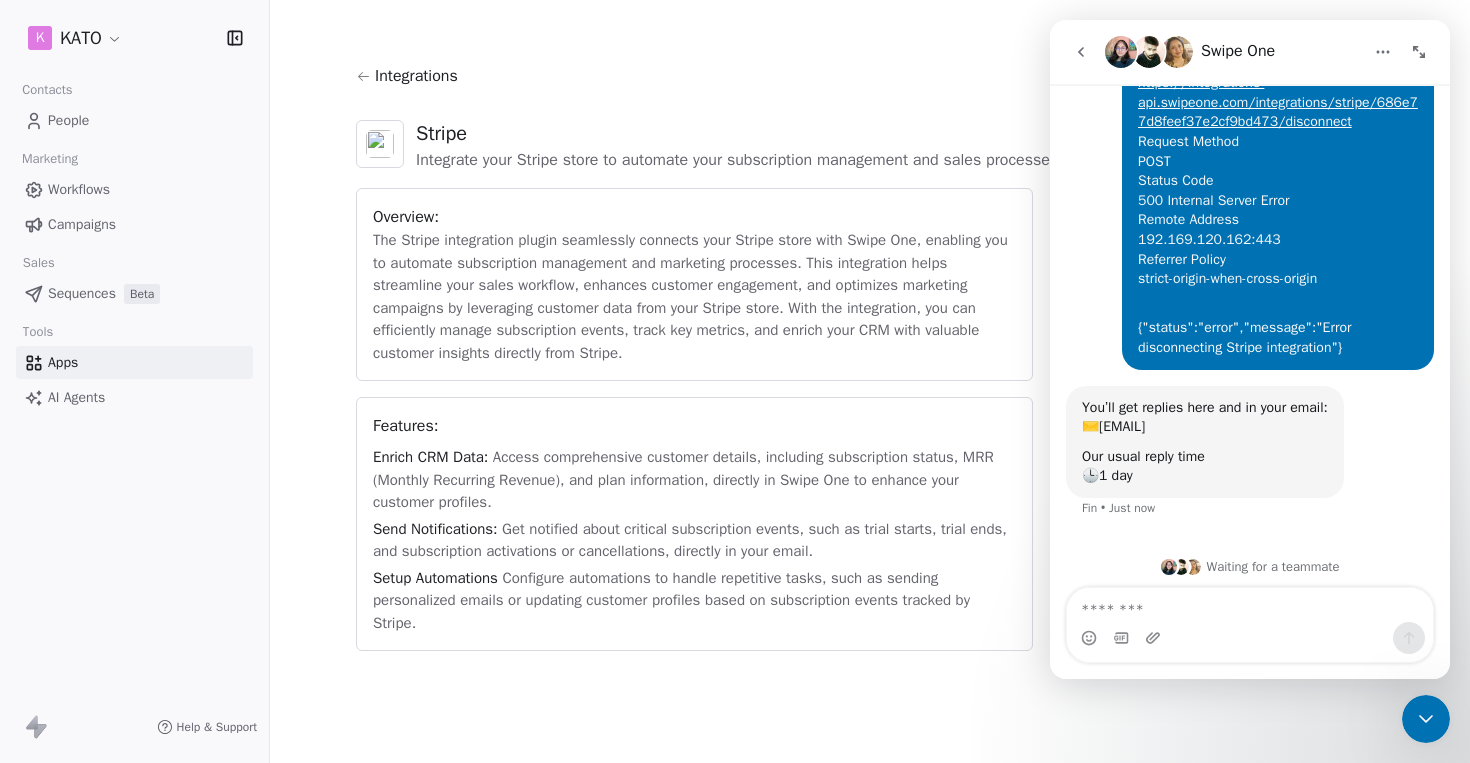 scroll, scrollTop: 142, scrollLeft: 0, axis: vertical 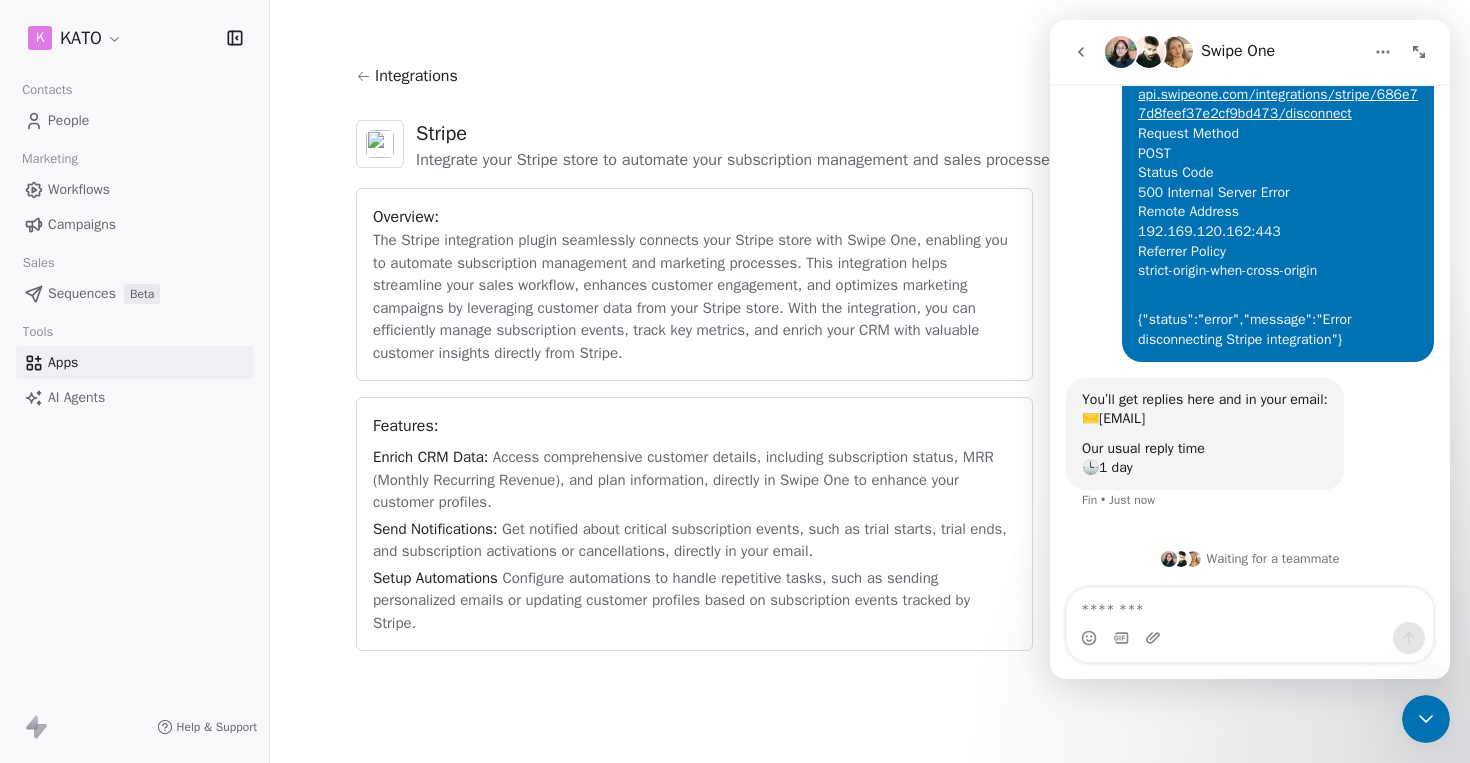 click 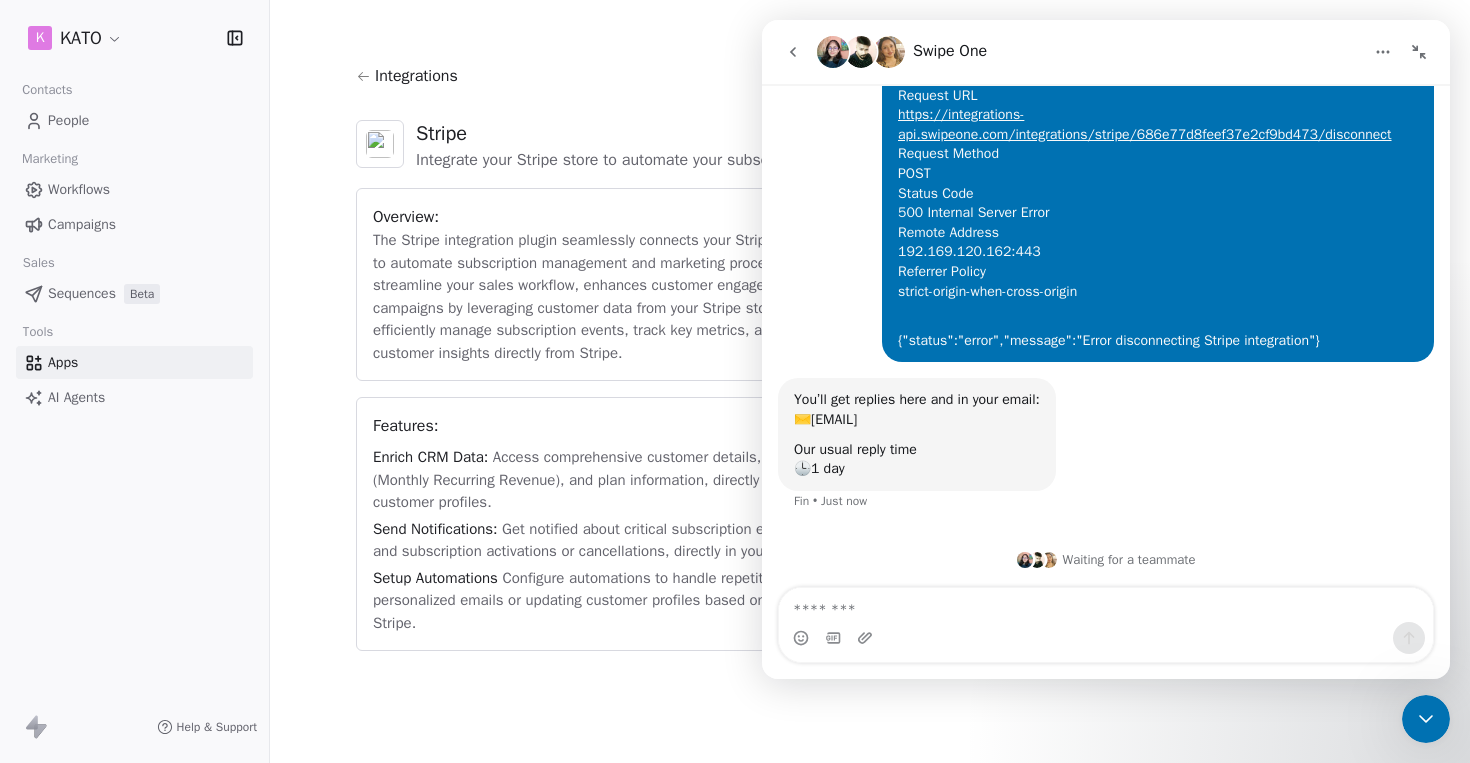 click 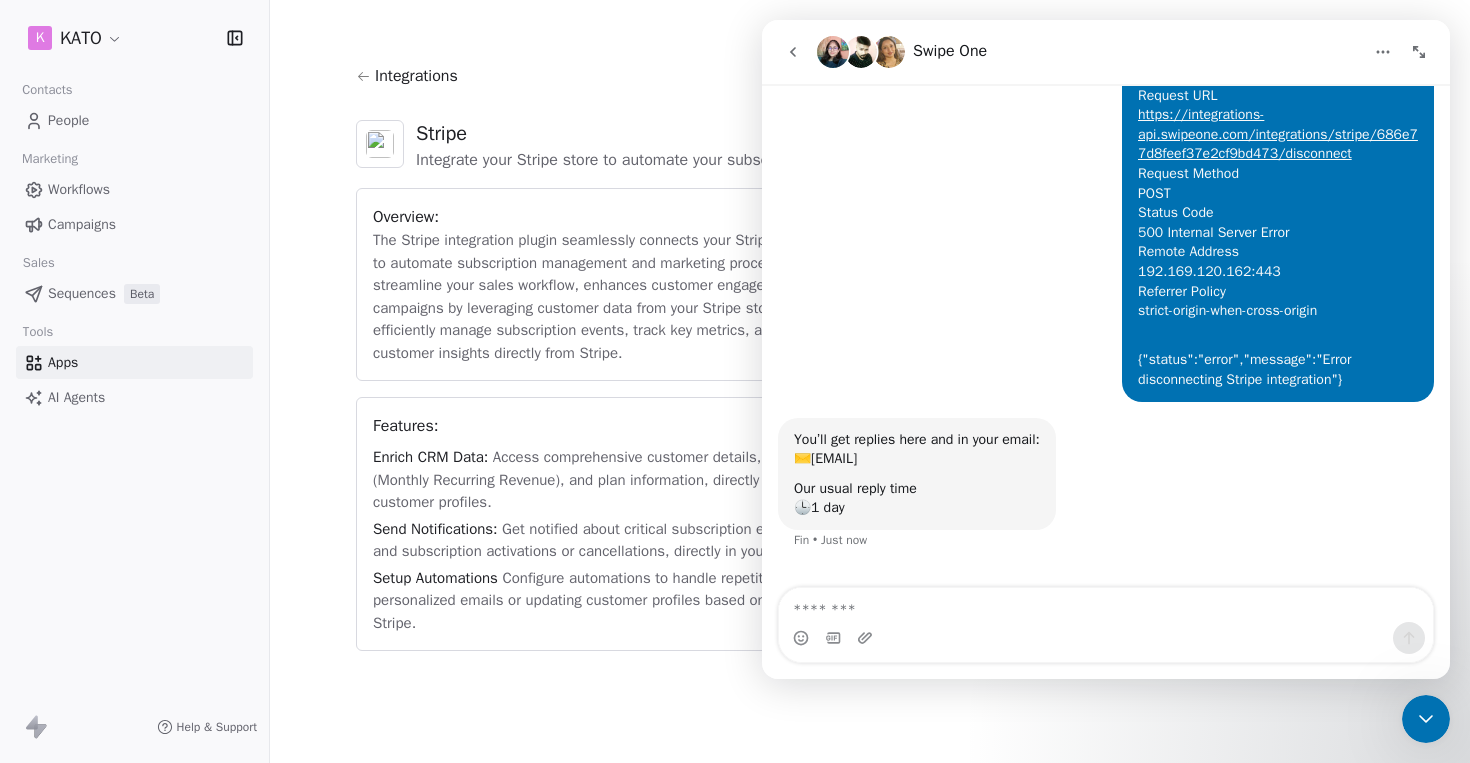 scroll, scrollTop: 142, scrollLeft: 0, axis: vertical 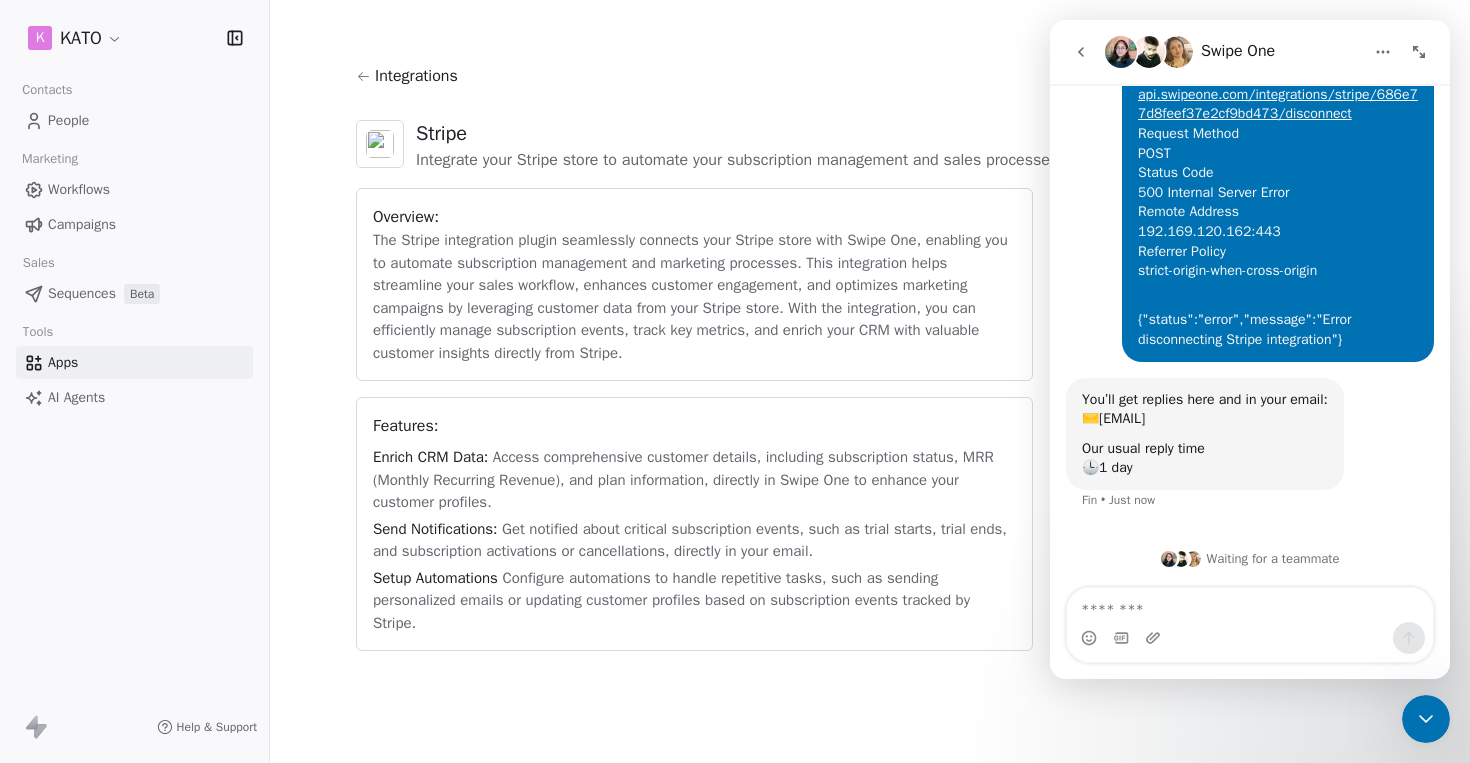 click 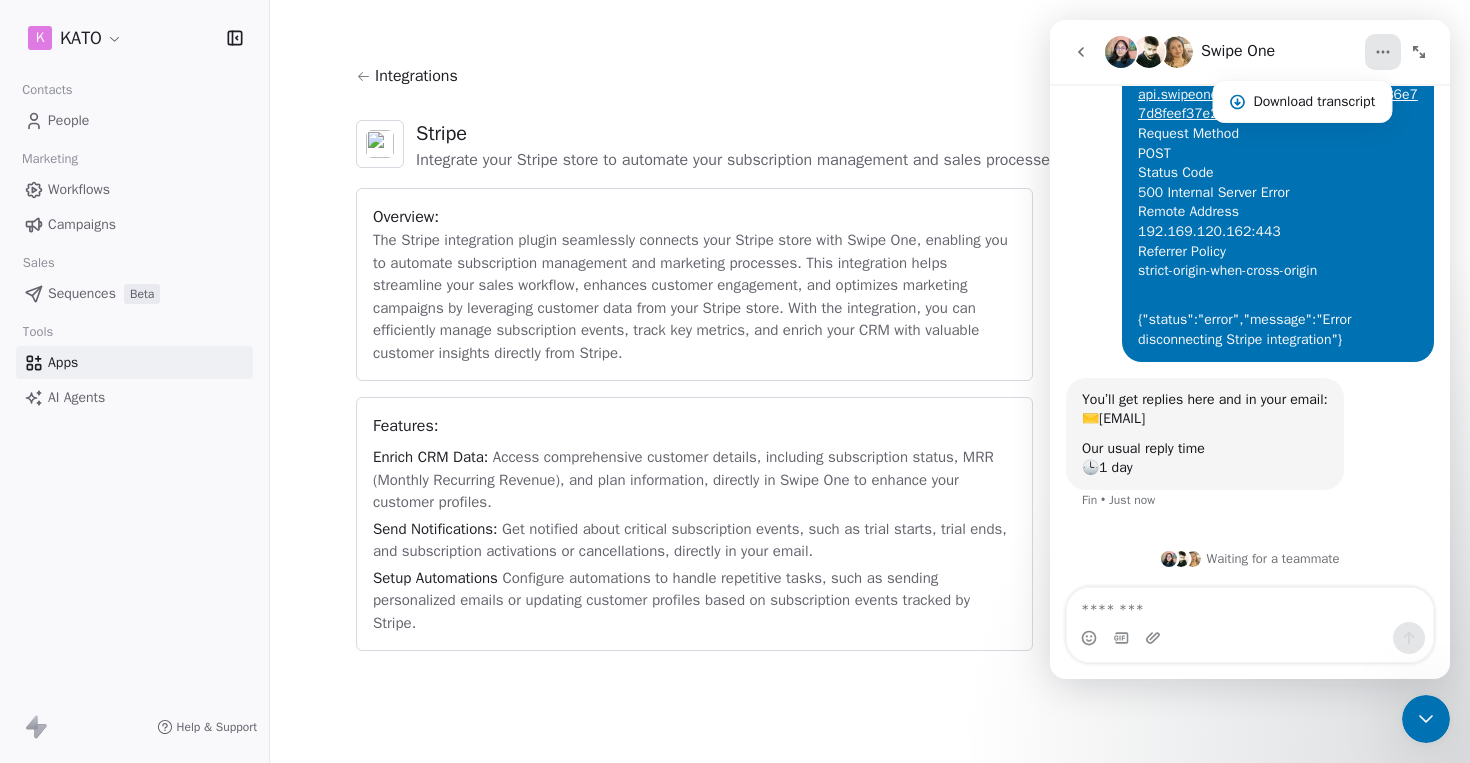 click 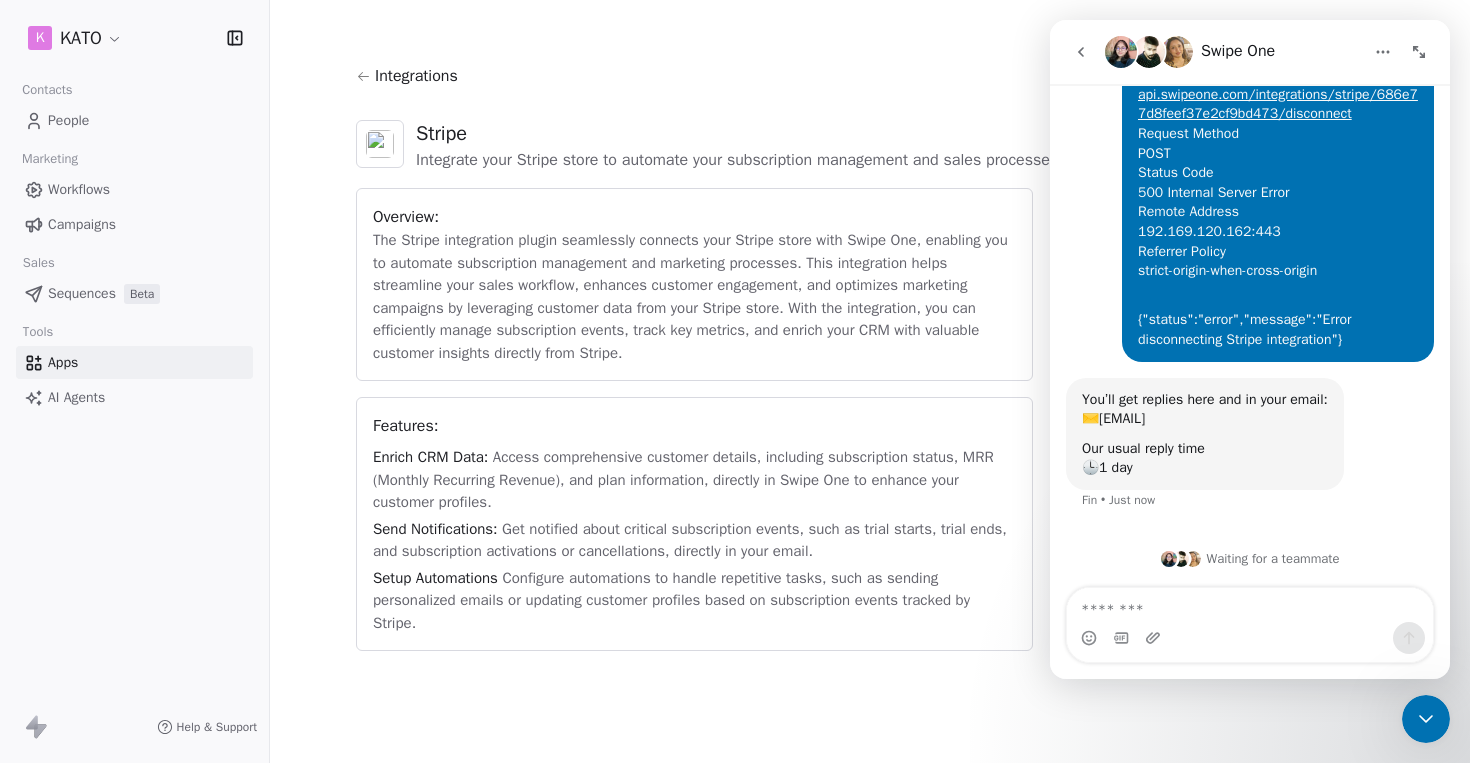 click 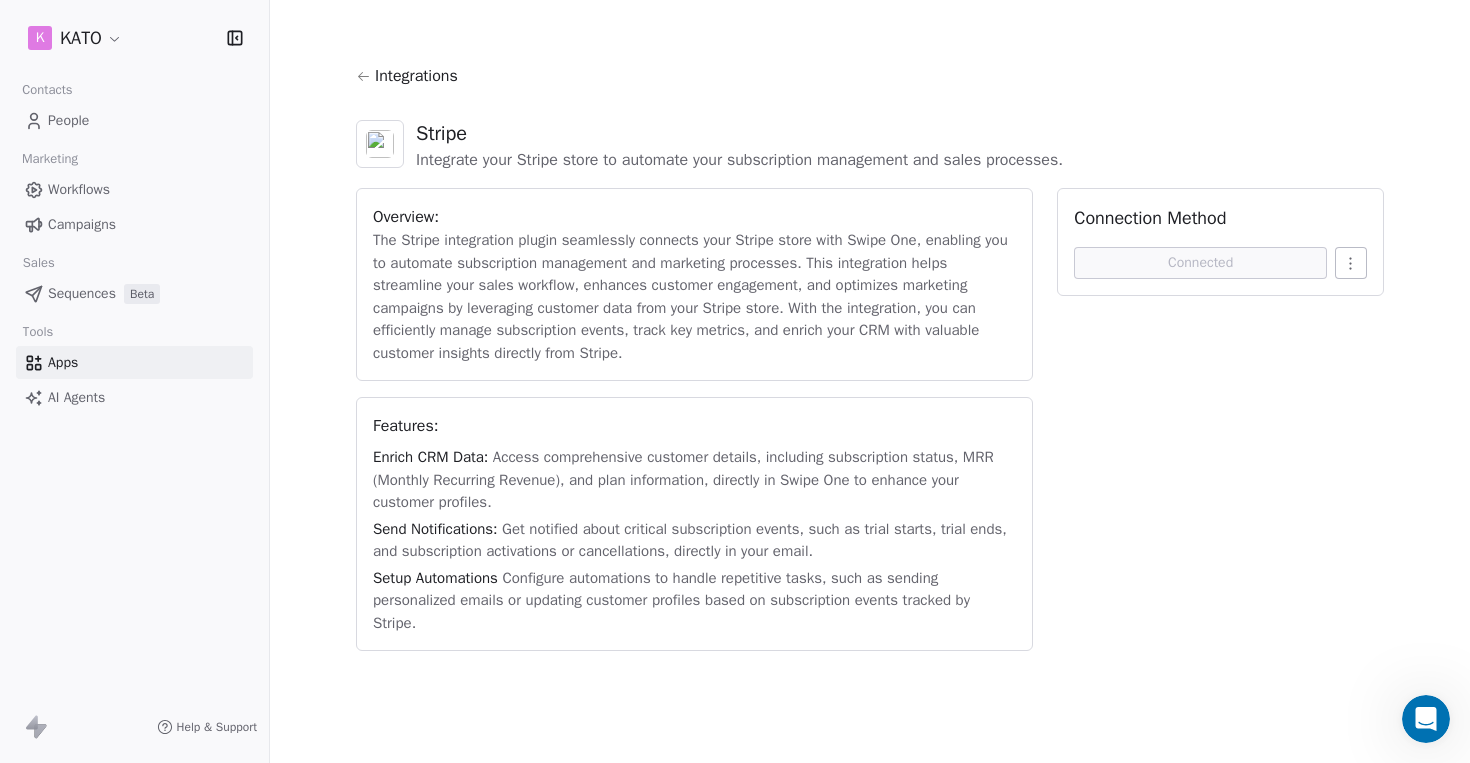 scroll, scrollTop: 0, scrollLeft: 0, axis: both 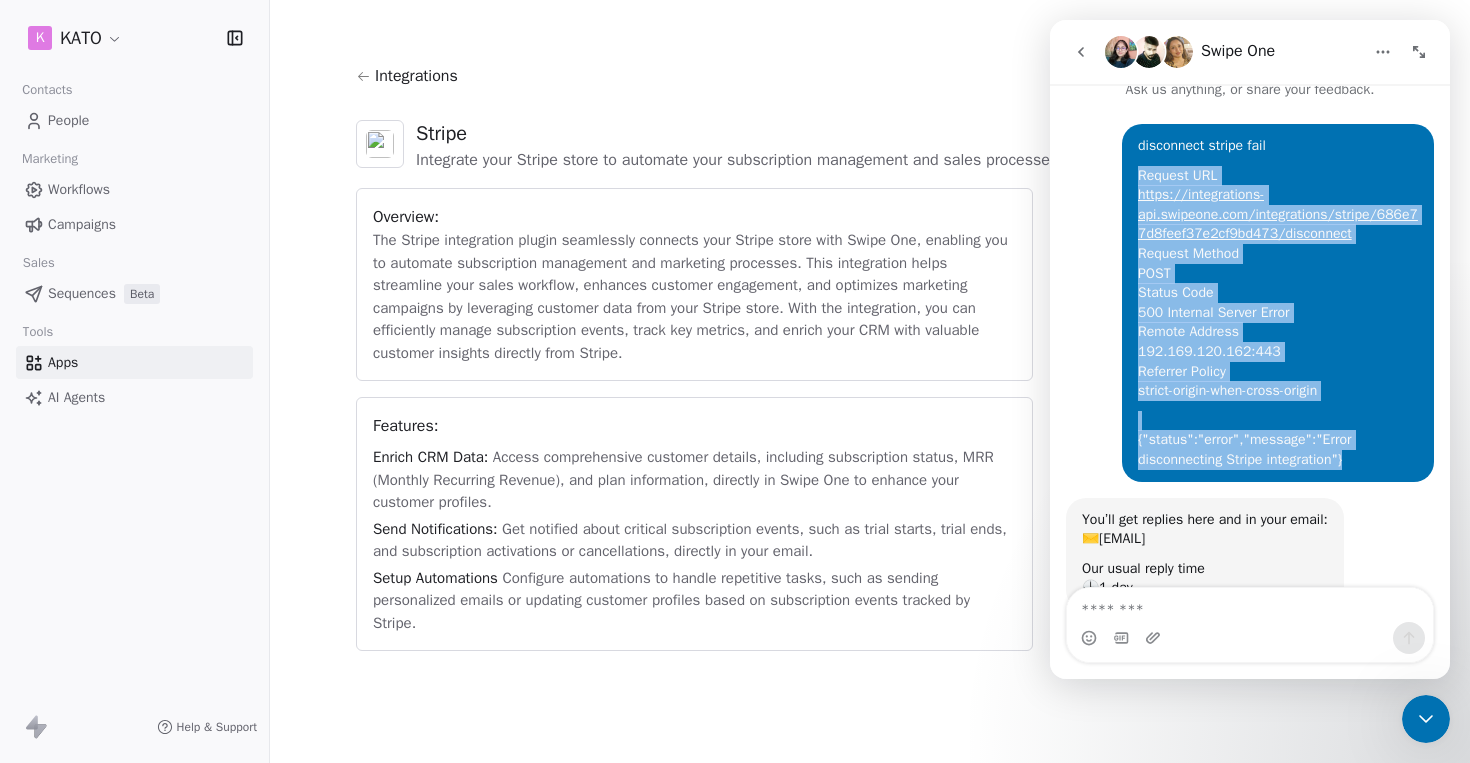 drag, startPoint x: 1355, startPoint y: 457, endPoint x: 1129, endPoint y: 178, distance: 359.05014 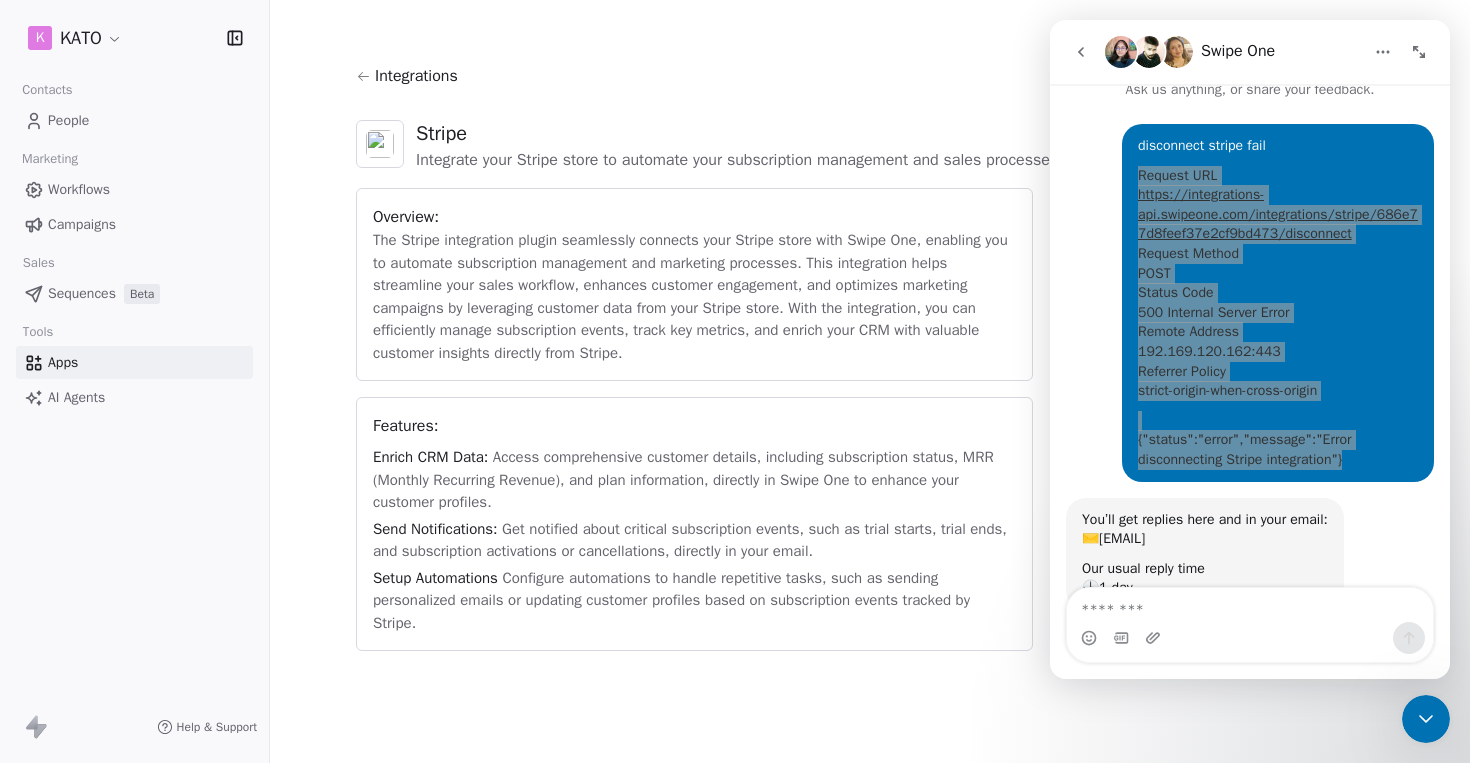 click 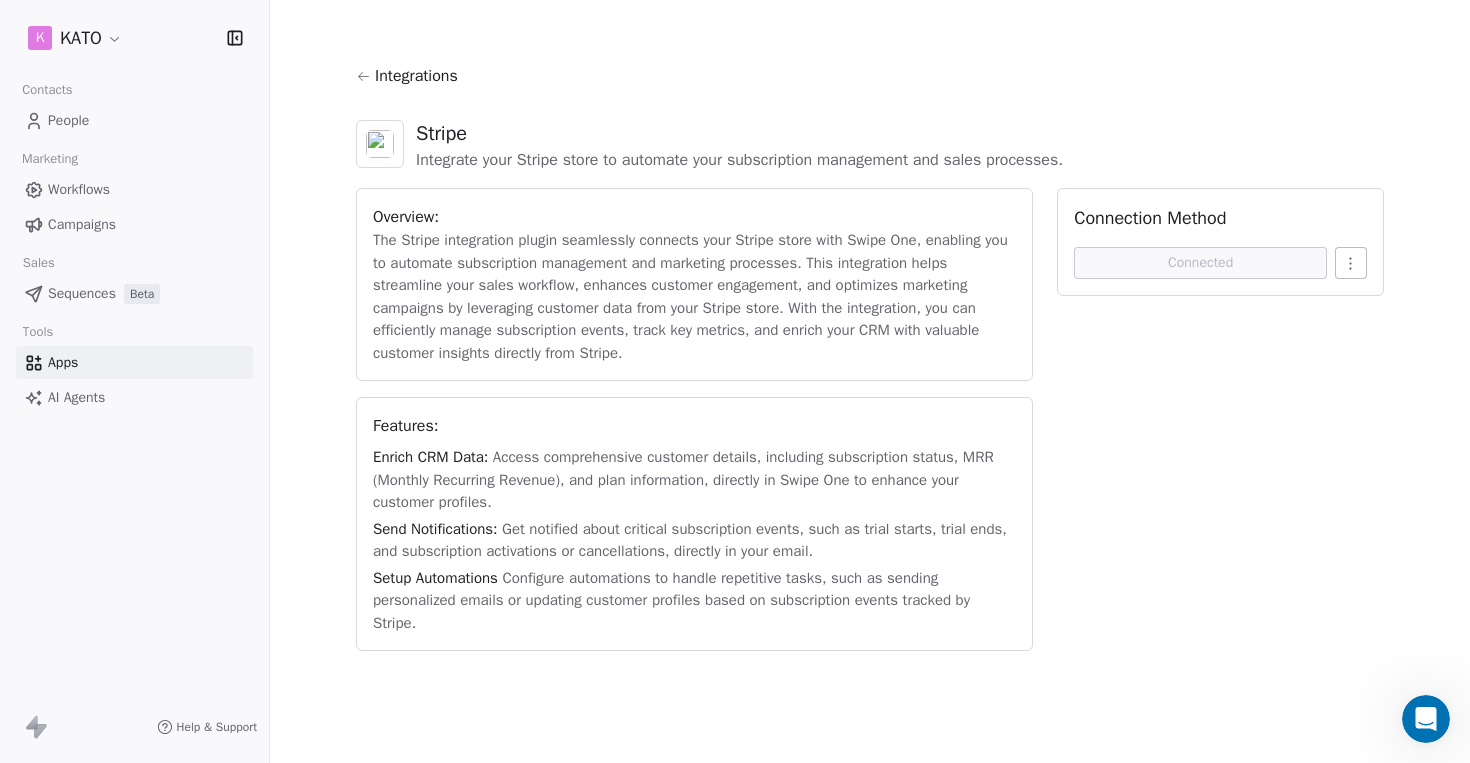 click on "Integrations Stripe Integrate your Stripe store to automate your subscription management and sales processes. Overview: The Stripe integration plugin seamlessly connects your Stripe store with Swipe One, enabling you to automate subscription management and marketing processes. This integration helps streamline your sales workflow, enhances customer engagement, and optimizes marketing campaigns by leveraging customer data from your Stripe store. With the integration, you can efficiently manage subscription events, track key metrics, and enrich your CRM with valuable customer insights directly from Stripe. Features: Enrich CRM Data:   Access comprehensive customer details, including subscription status, MRR (Monthly Recurring Revenue), and plan information, directly in Swipe One to enhance your customer profiles. Send Notifications:   Get notified about critical subscription events, such as trial starts, trial ends, and subscription activations or cancellations, directly in your email. Setup Automations" at bounding box center [870, 357] 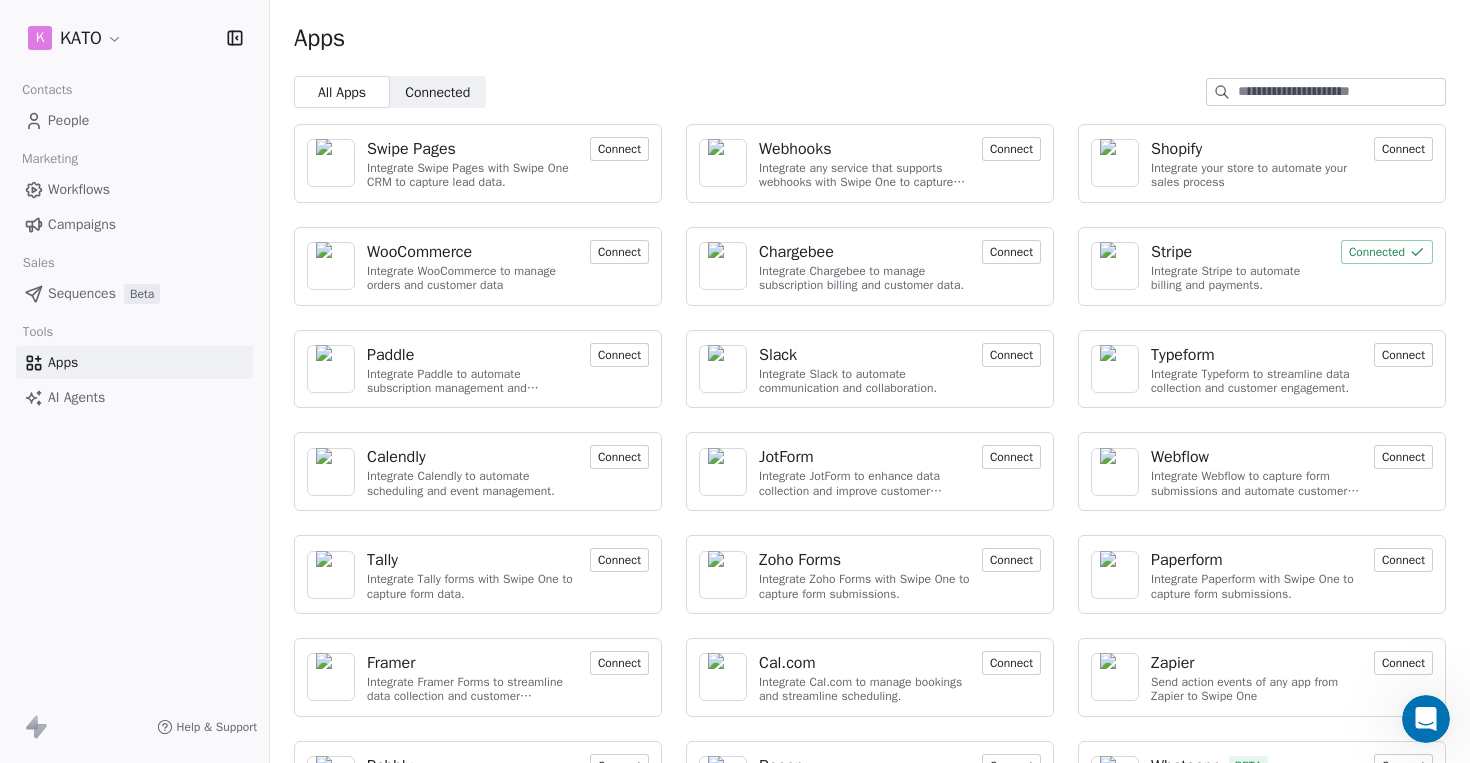 click on "Connected" at bounding box center [437, 92] 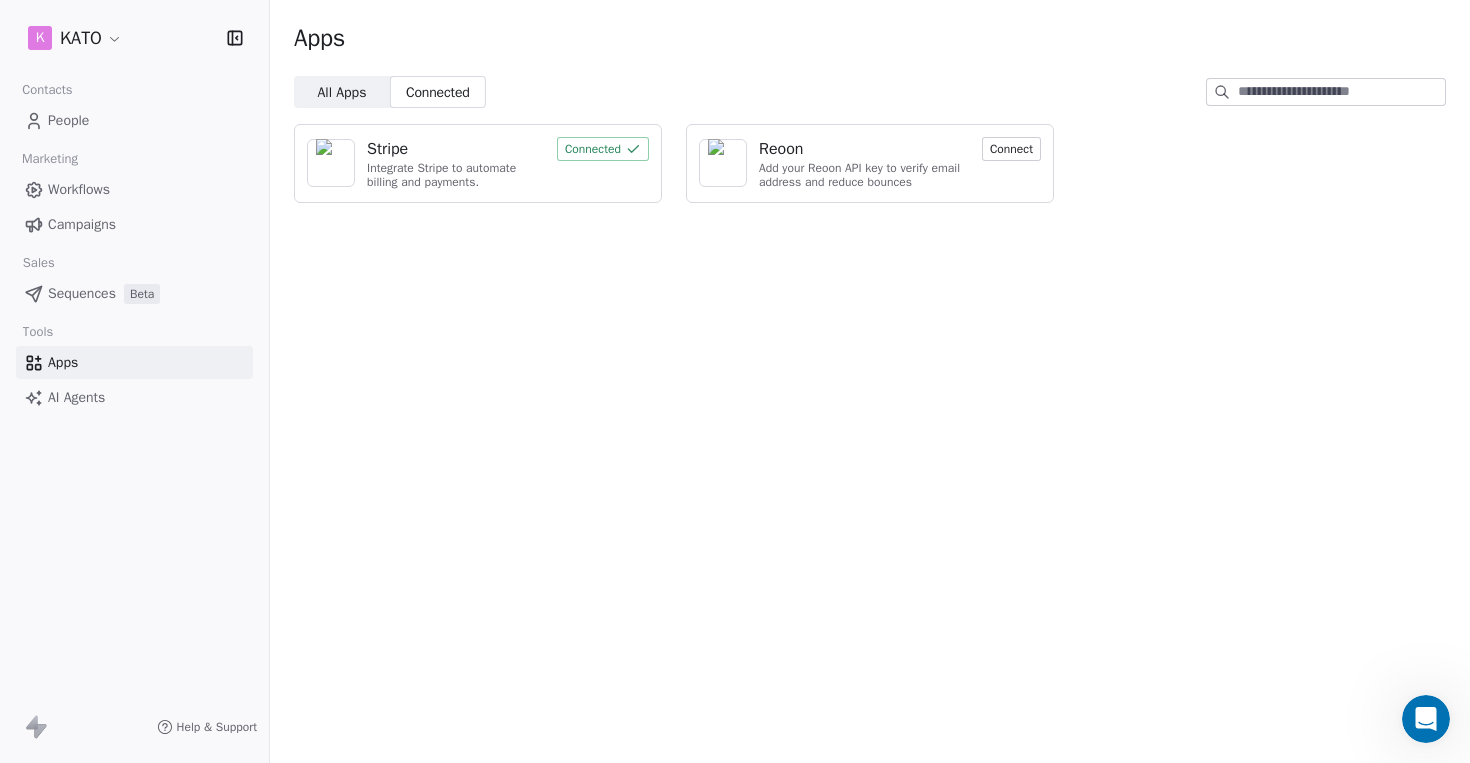 click on "Connected" at bounding box center (603, 149) 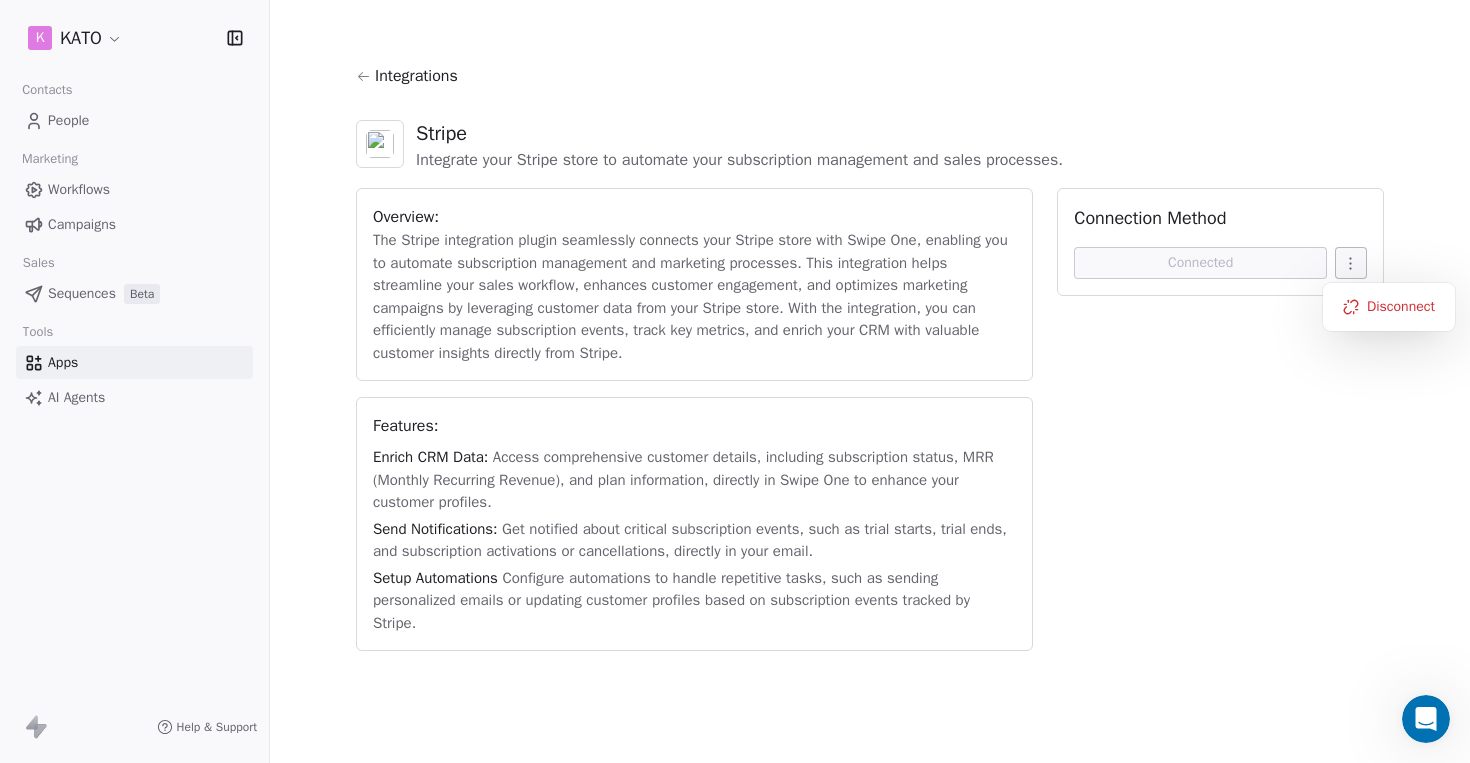 click on "K KATO Contacts People Marketing Workflows Campaigns Sales Sequences Beta Tools Apps AI Agents Help & Support Integrations Stripe Integrate your Stripe store to automate your subscription management and sales processes. Overview: The Stripe integration plugin seamlessly connects your Stripe store with Swipe One, enabling you to automate subscription management and marketing processes. This integration helps streamline your sales workflow, enhances customer engagement, and optimizes marketing campaigns by leveraging customer data from your Stripe store. With the integration, you can efficiently manage subscription events, track key metrics, and enrich your CRM with valuable customer insights directly from Stripe. Features: Enrich CRM Data:   Access comprehensive customer details, including subscription status, MRR (Monthly Recurring Revenue), and plan information, directly in Swipe One to enhance your customer profiles. Send Notifications:   Setup Automations   Connection Method Connected   Disconnect" at bounding box center (735, 381) 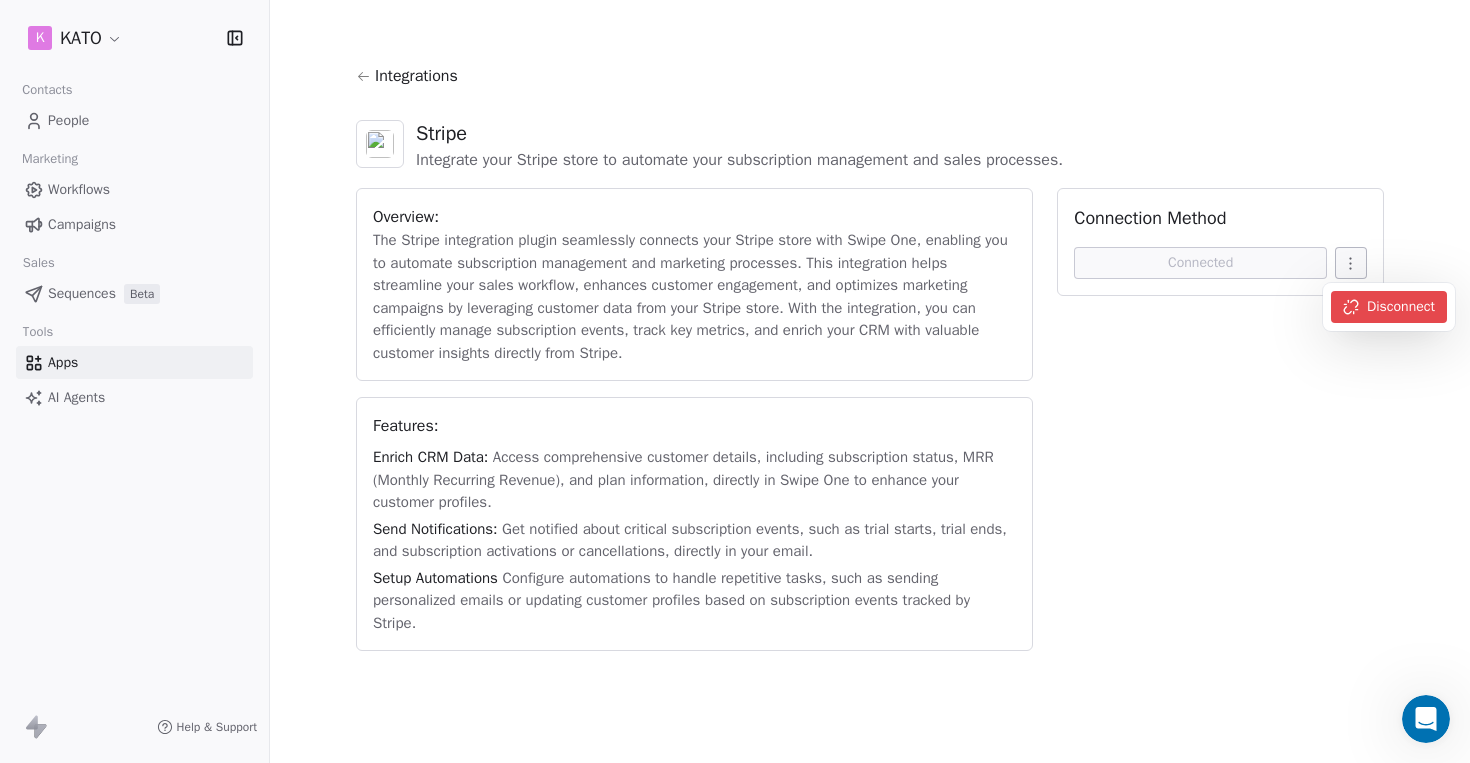 click on "Disconnect" at bounding box center [1389, 307] 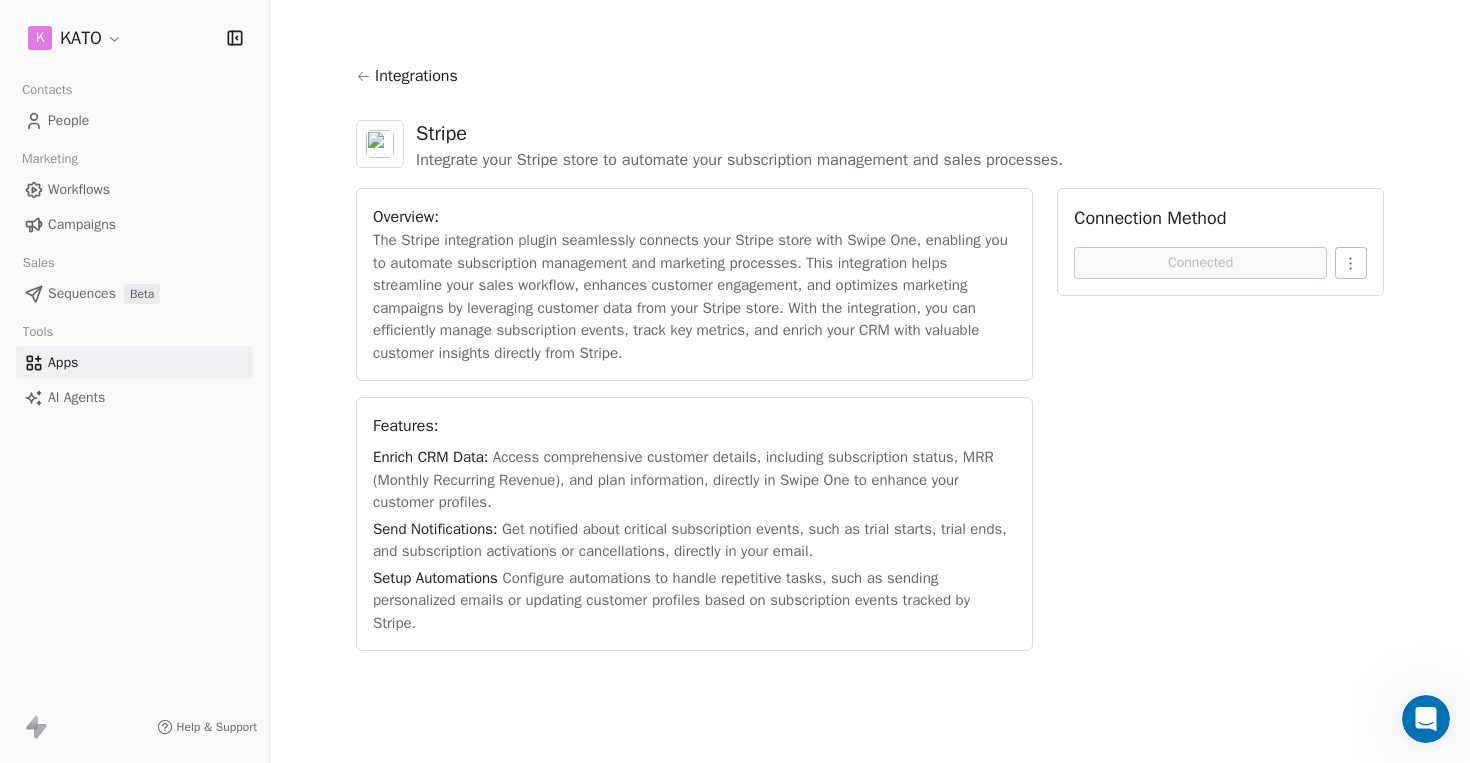 type 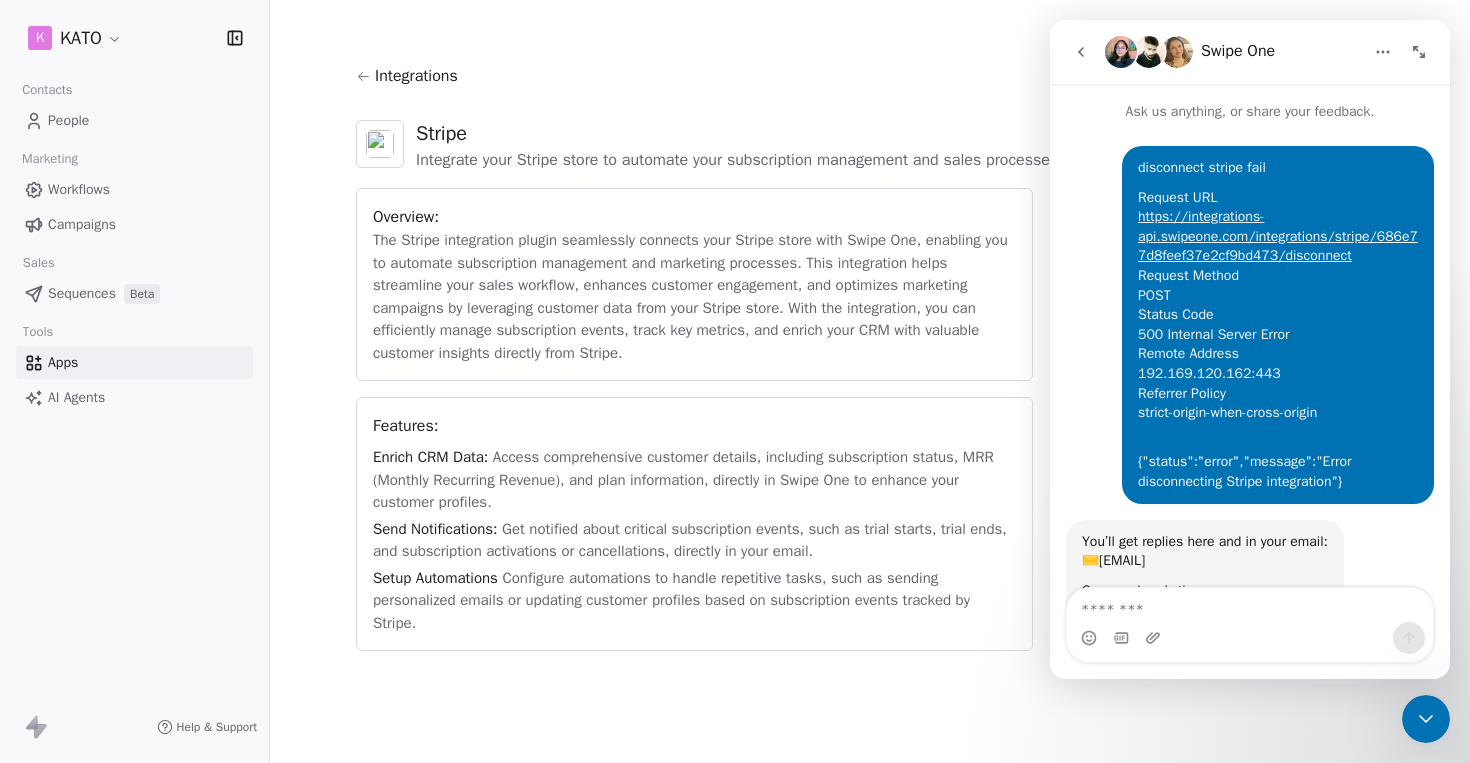scroll, scrollTop: 142, scrollLeft: 0, axis: vertical 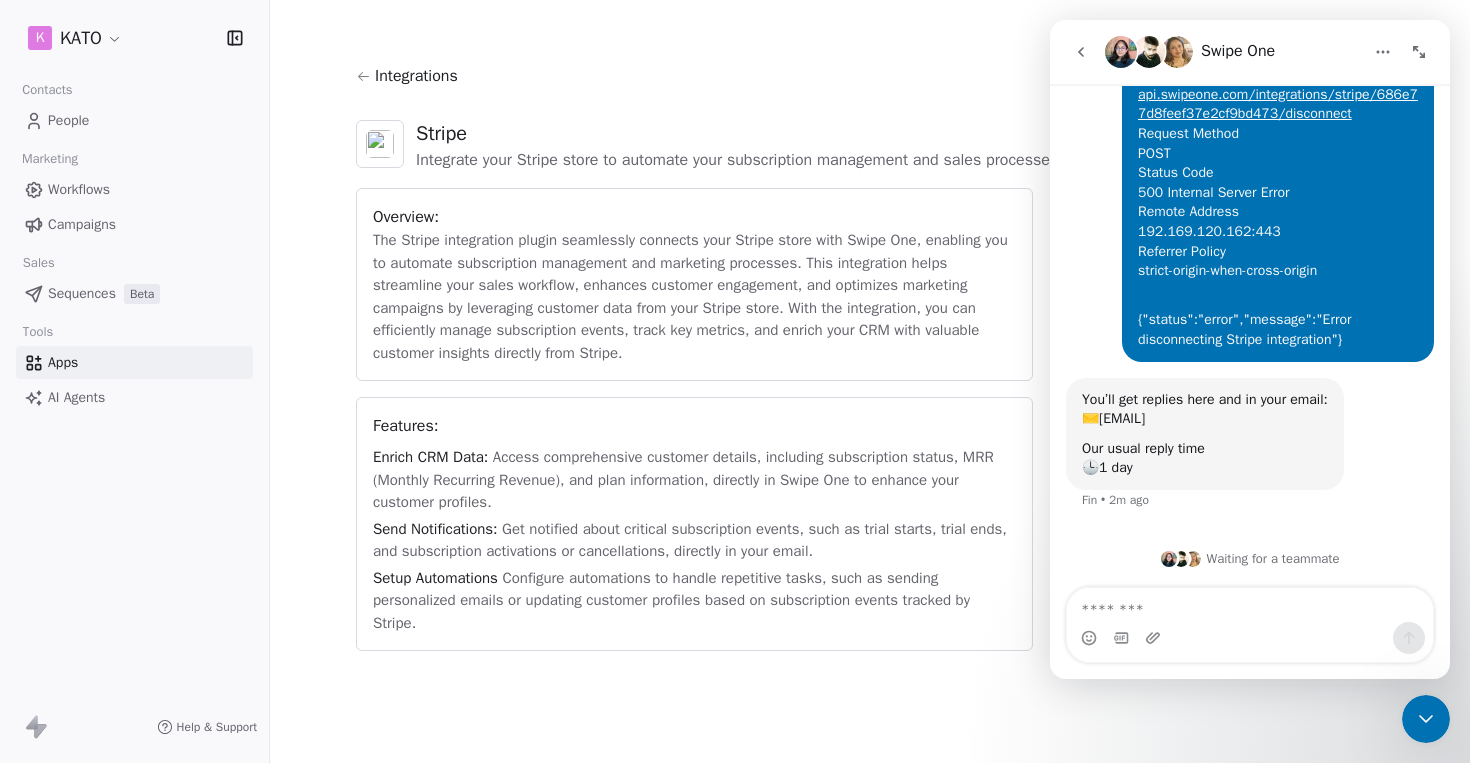 click on "The Stripe integration plugin seamlessly connects your Stripe store with Swipe One, enabling you to automate subscription management and marketing processes. This integration helps streamline your sales workflow, enhances customer engagement, and optimizes marketing campaigns by leveraging customer data from your Stripe store. With the integration, you can efficiently manage subscription events, track key metrics, and enrich your CRM with valuable customer insights directly from Stripe." at bounding box center [694, 296] 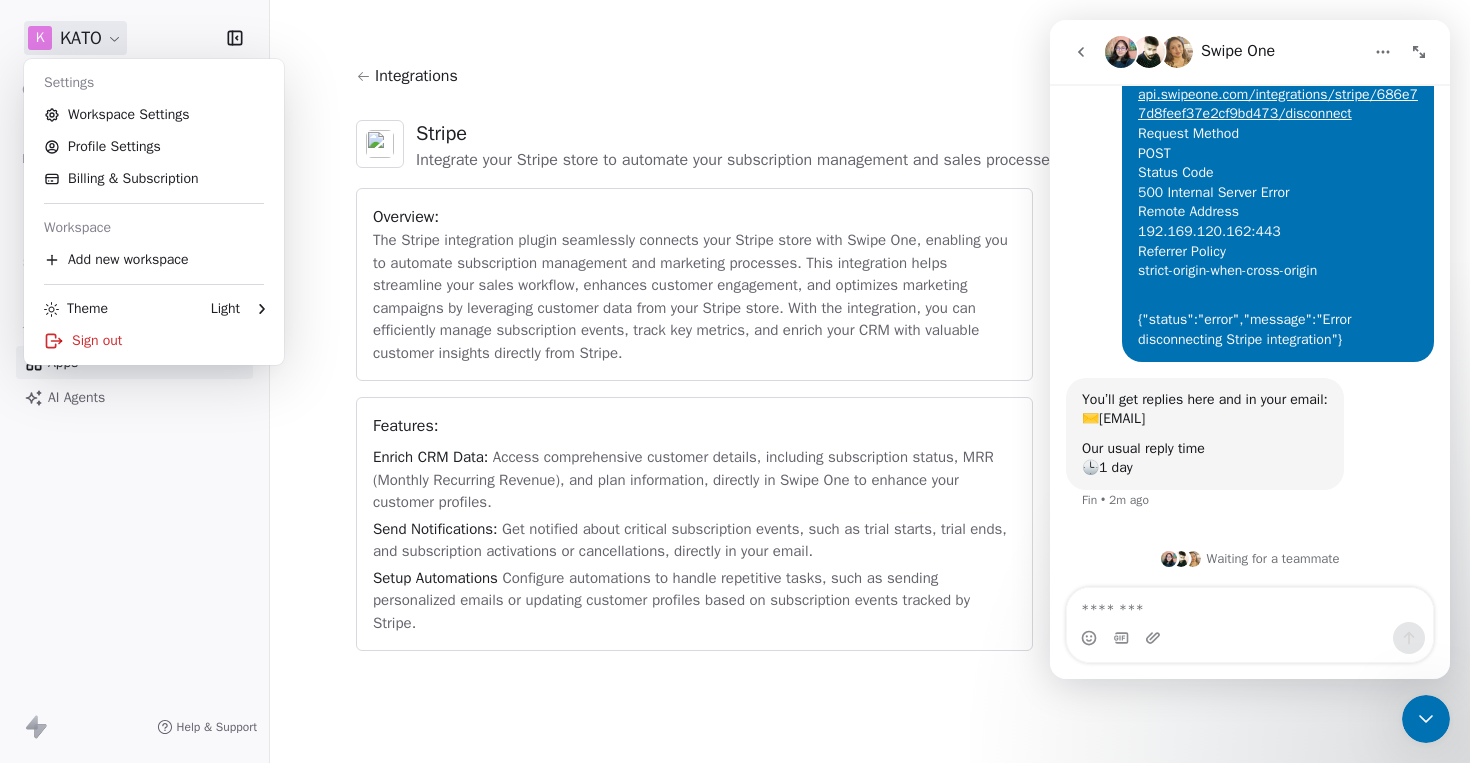 click on "K KATO Contacts People Marketing Workflows Campaigns Sales Sequences Beta Tools Apps AI Agents Help & Support Integrations Stripe Integrate your Stripe store to automate your subscription management and sales processes. Overview: The Stripe integration plugin seamlessly connects your Stripe store with Swipe One, enabling you to automate subscription management and marketing processes. This integration helps streamline your sales workflow, enhances customer engagement, and optimizes marketing campaigns by leveraging customer data from your Stripe store. With the integration, you can efficiently manage subscription events, track key metrics, and enrich your CRM with valuable customer insights directly from Stripe. Features: Enrich CRM Data:   Access comprehensive customer details, including subscription status, MRR (Monthly Recurring Revenue), and plan information, directly in Swipe One to enhance your customer profiles. Send Notifications:   Setup Automations   Connection Method Connected   Settings   Theme" at bounding box center (735, 381) 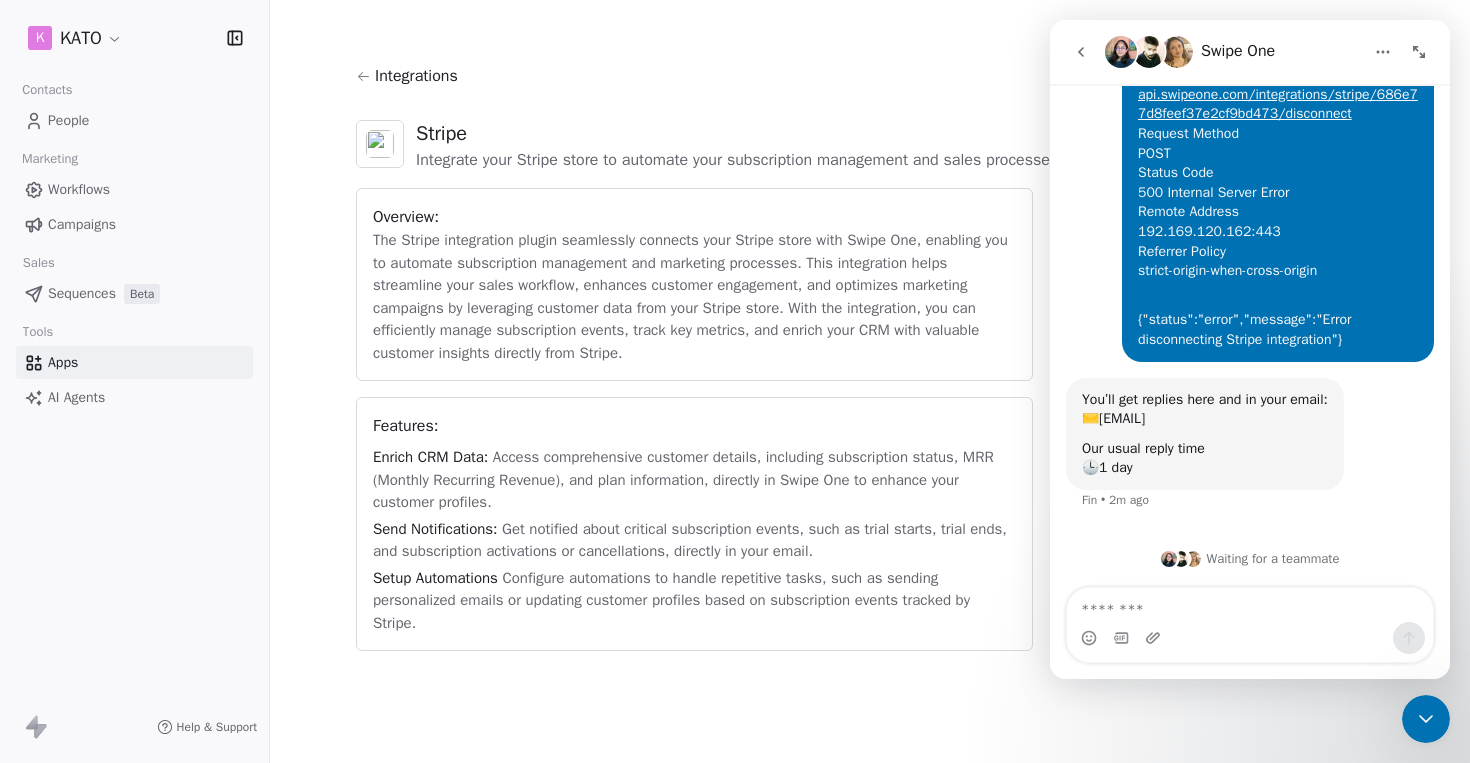 click on "Stripe" at bounding box center (739, 134) 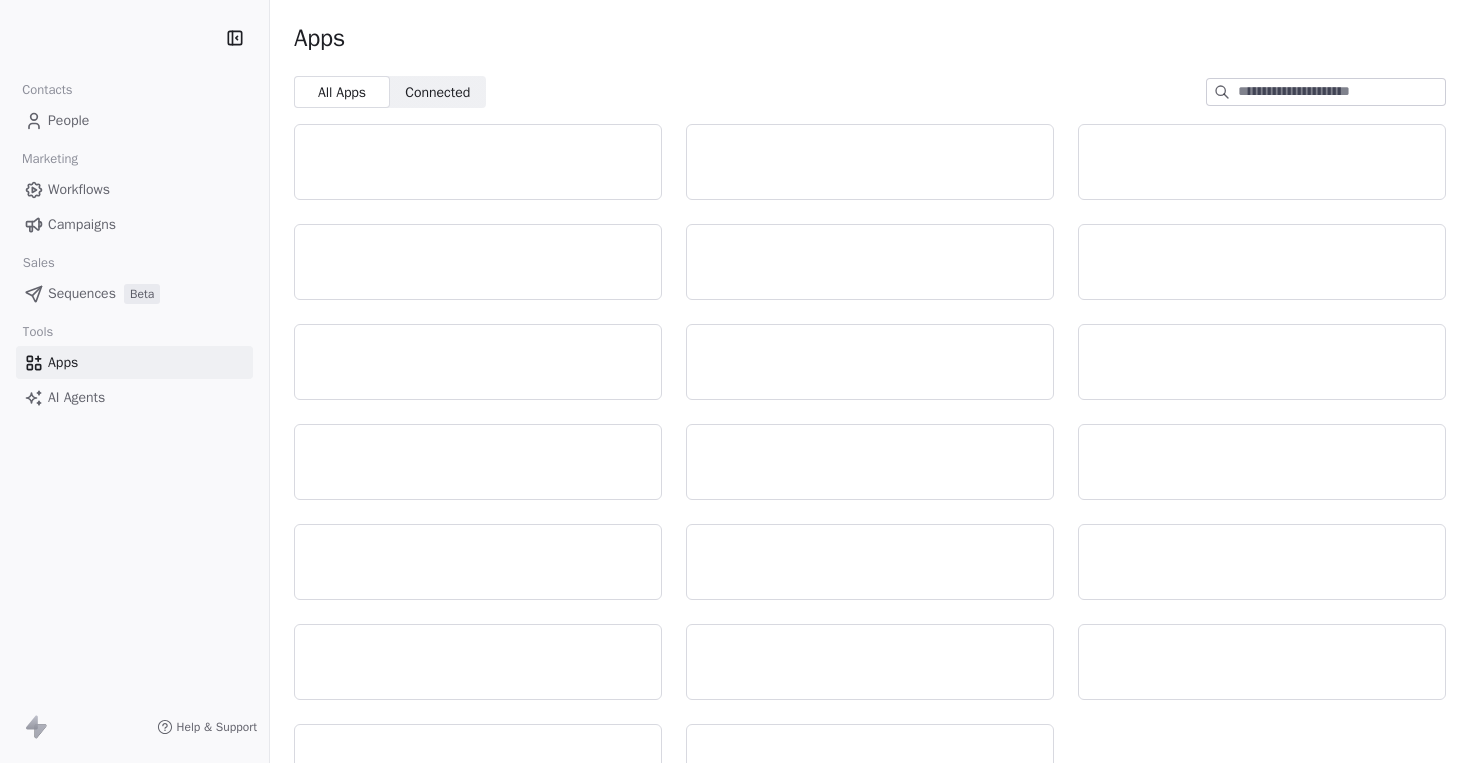 scroll, scrollTop: 0, scrollLeft: 0, axis: both 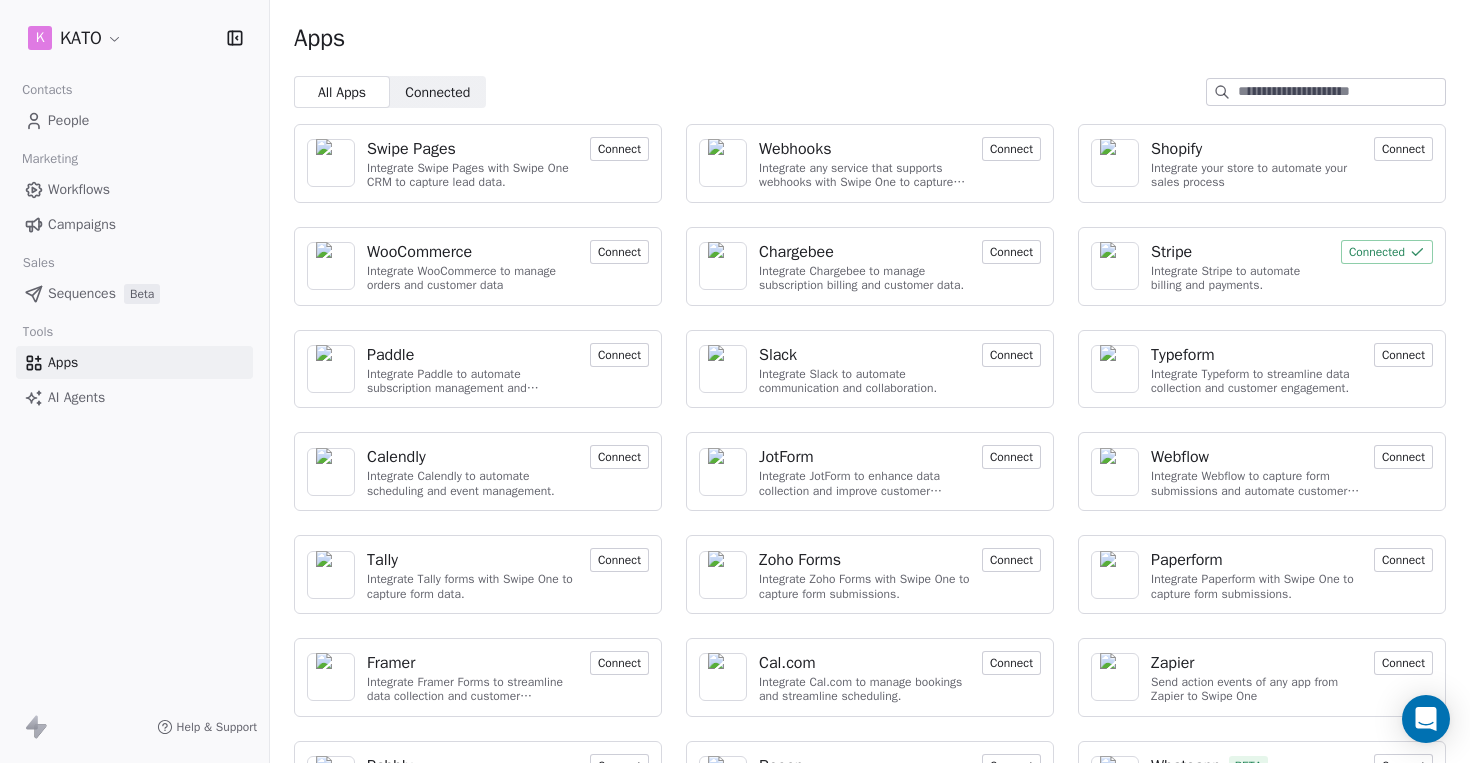 click on "Integrate Stripe to automate billing and payments." at bounding box center [1240, 278] 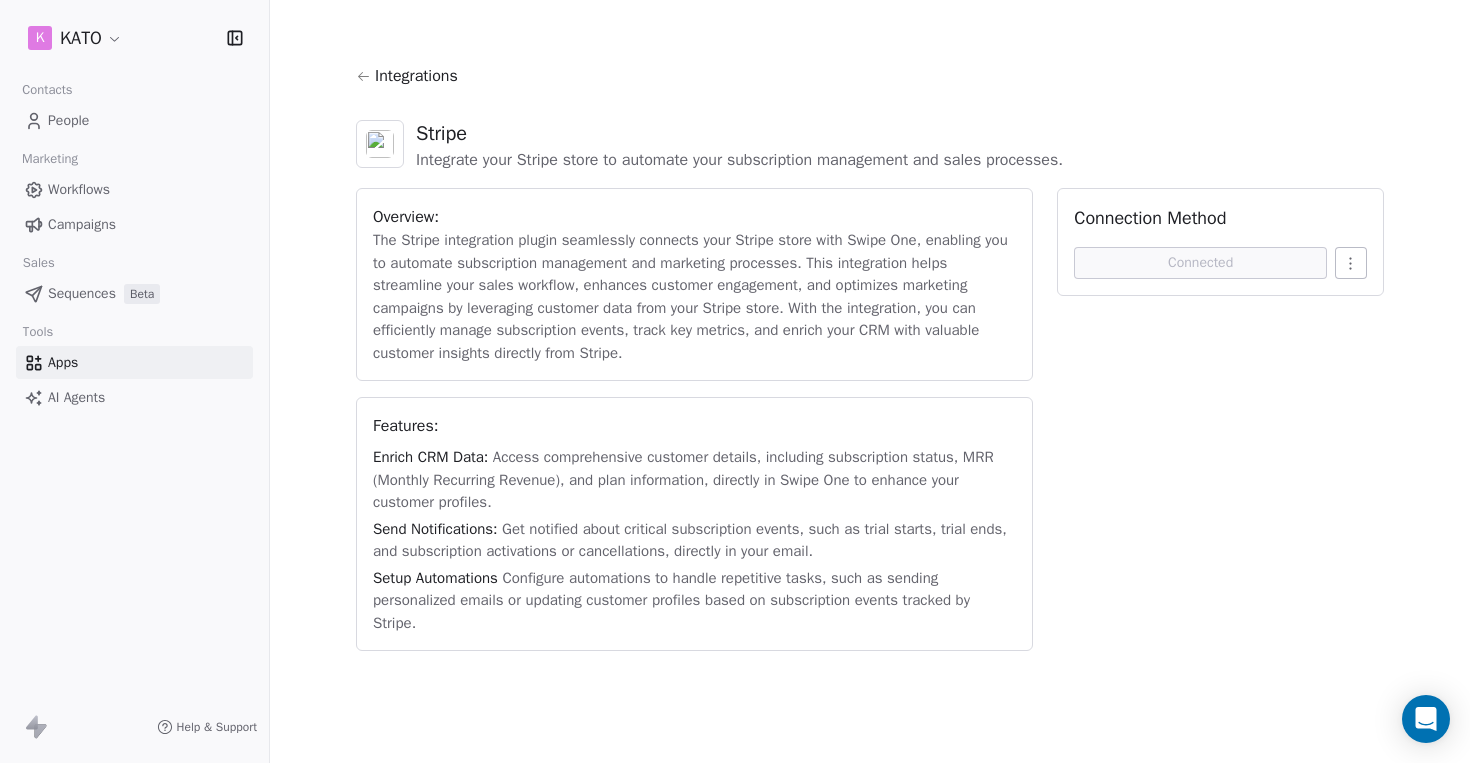 click on "K KATO Contacts People Marketing Workflows Campaigns Sales Sequences Beta Tools Apps AI Agents Help & Support Integrations Stripe Integrate your Stripe store to automate your subscription management and sales processes. Overview: The Stripe integration plugin seamlessly connects your Stripe store with Swipe One, enabling you to automate subscription management and marketing processes. This integration helps streamline your sales workflow, enhances customer engagement, and optimizes marketing campaigns by leveraging customer data from your Stripe store. With the integration, you can efficiently manage subscription events, track key metrics, and enrich your CRM with valuable customer insights directly from Stripe. Features: Enrich CRM Data:   Access comprehensive customer details, including subscription status, MRR (Monthly Recurring Revenue), and plan information, directly in Swipe One to enhance your customer profiles. Send Notifications:   Setup Automations   Connection Method Connected" at bounding box center [735, 381] 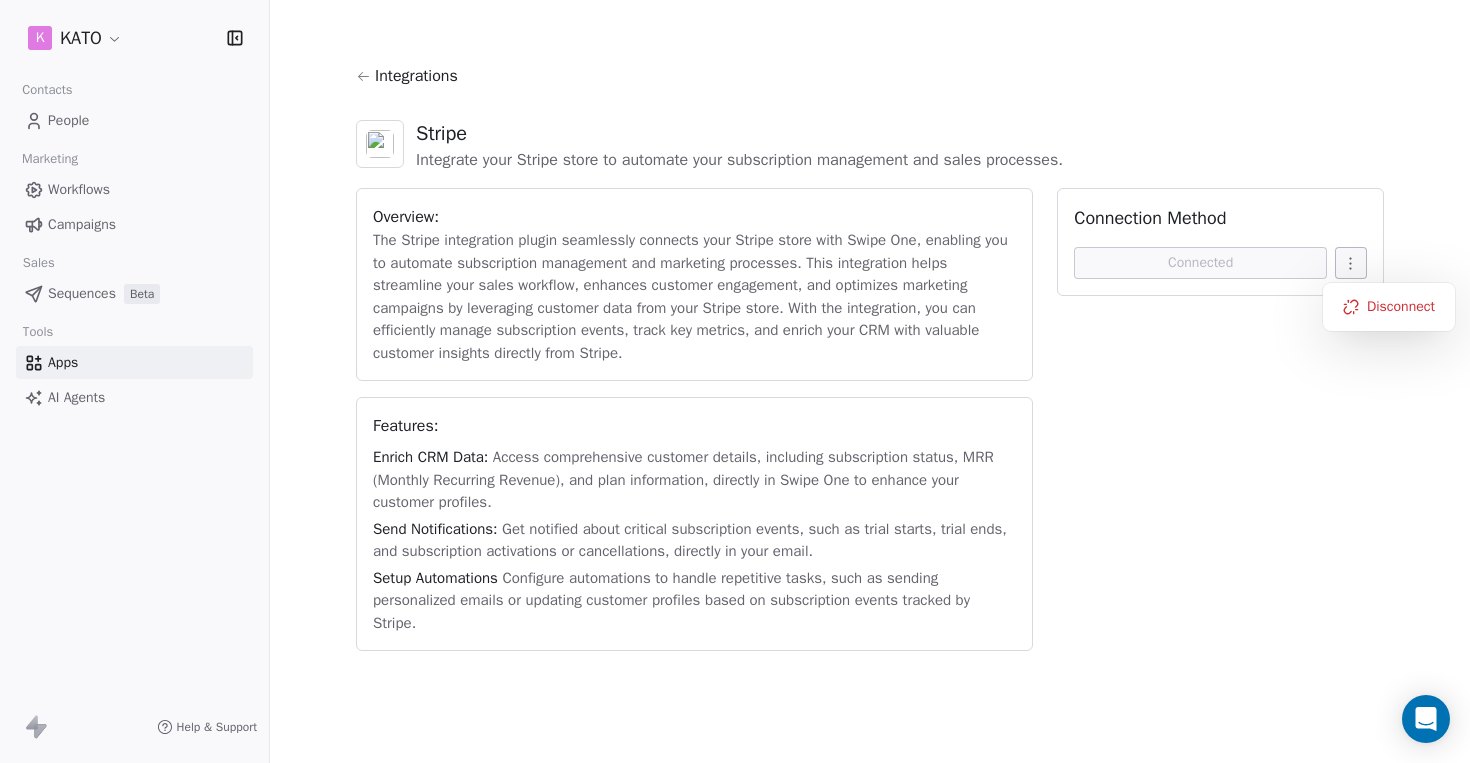 click on "K KATO Contacts People Marketing Workflows Campaigns Sales Sequences Beta Tools Apps AI Agents Help & Support Integrations Stripe Integrate your Stripe store to automate your subscription management and sales processes. Overview: The Stripe integration plugin seamlessly connects your Stripe store with Swipe One, enabling you to automate subscription management and marketing processes. This integration helps streamline your sales workflow, enhances customer engagement, and optimizes marketing campaigns by leveraging customer data from your Stripe store. With the integration, you can efficiently manage subscription events, track key metrics, and enrich your CRM with valuable customer insights directly from Stripe. Features: Enrich CRM Data:   Access comprehensive customer details, including subscription status, MRR (Monthly Recurring Revenue), and plan information, directly in Swipe One to enhance your customer profiles. Send Notifications:   Setup Automations   Connection Method Connected" at bounding box center [735, 381] 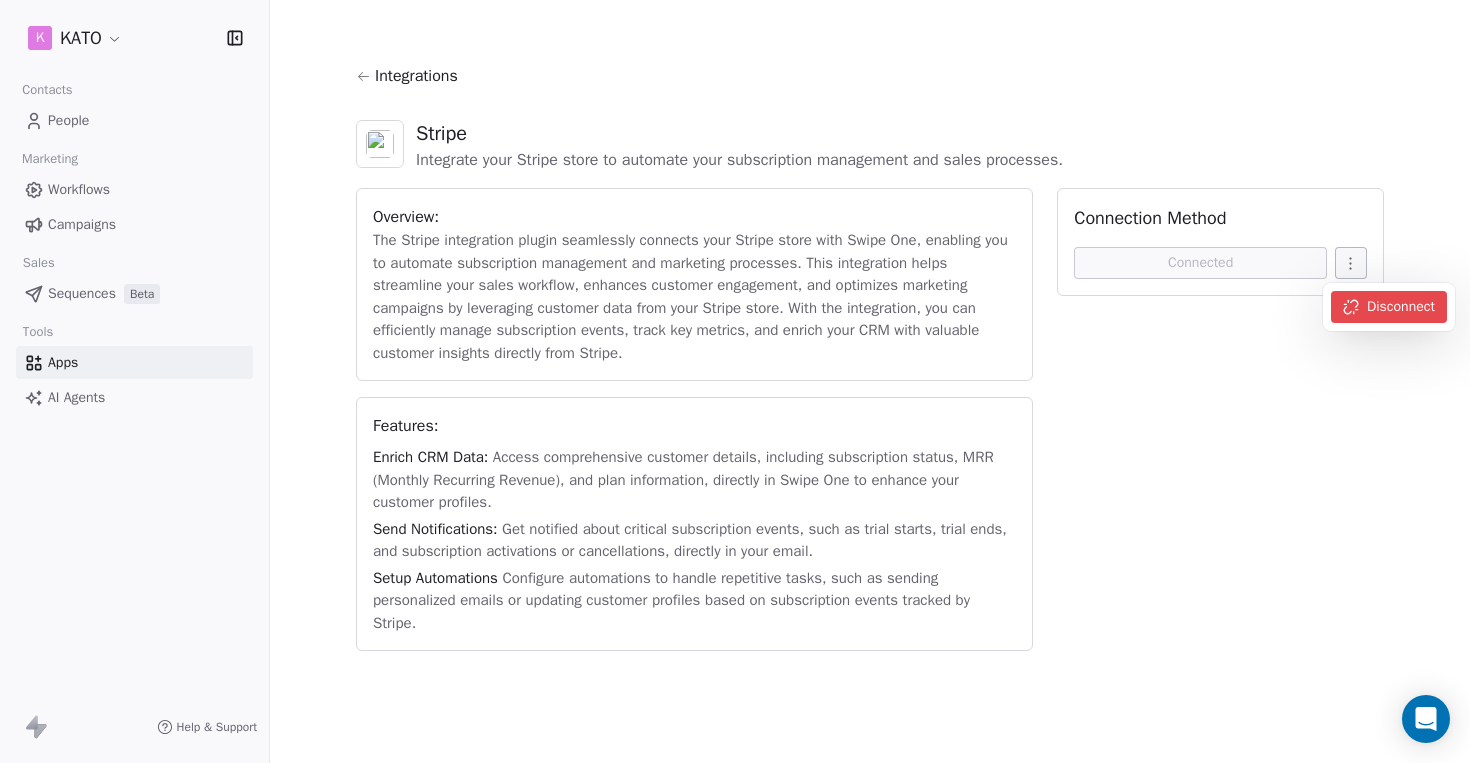 click on "Disconnect" at bounding box center (1389, 307) 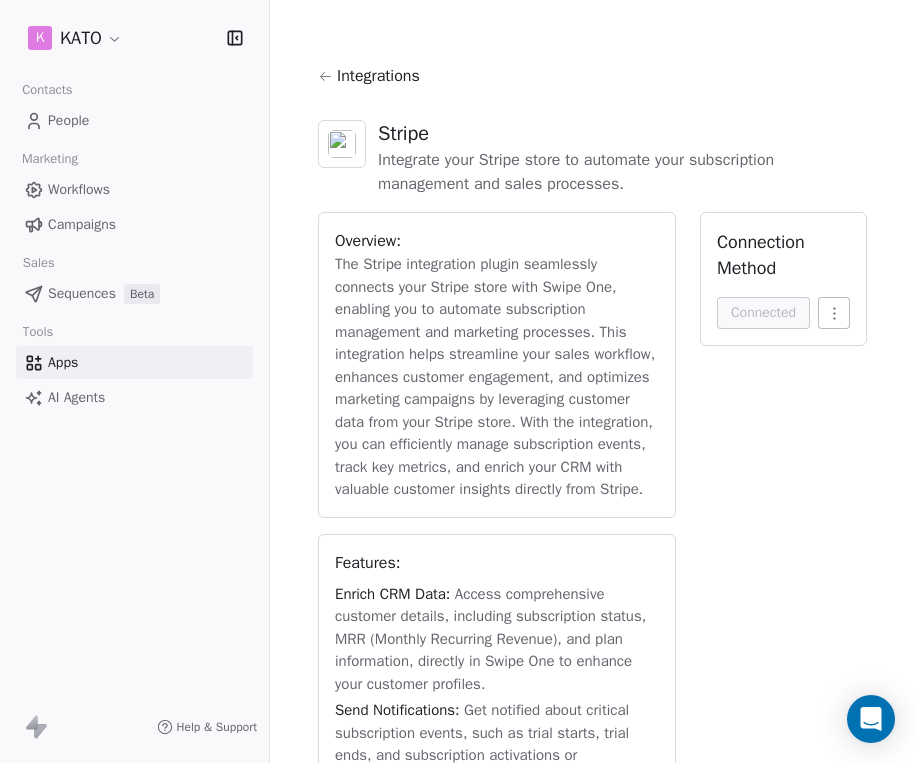 click on "K KATO Contacts People Marketing Workflows Campaigns Sales Sequences Beta Tools Apps AI Agents Help & Support Integrations Stripe Integrate your Stripe store to automate your subscription management and sales processes. Overview: The Stripe integration plugin seamlessly connects your Stripe store with Swipe One, enabling you to automate subscription management and marketing processes. This integration helps streamline your sales workflow, enhances customer engagement, and optimizes marketing campaigns by leveraging customer data from your Stripe store. With the integration, you can efficiently manage subscription events, track key metrics, and enrich your CRM with valuable customer insights directly from Stripe. Features: Enrich CRM Data:   Access comprehensive customer details, including subscription status, MRR (Monthly Recurring Revenue), and plan information, directly in Swipe One to enhance your customer profiles. Send Notifications:   Setup Automations   Connection Method Connected" at bounding box center [457, 381] 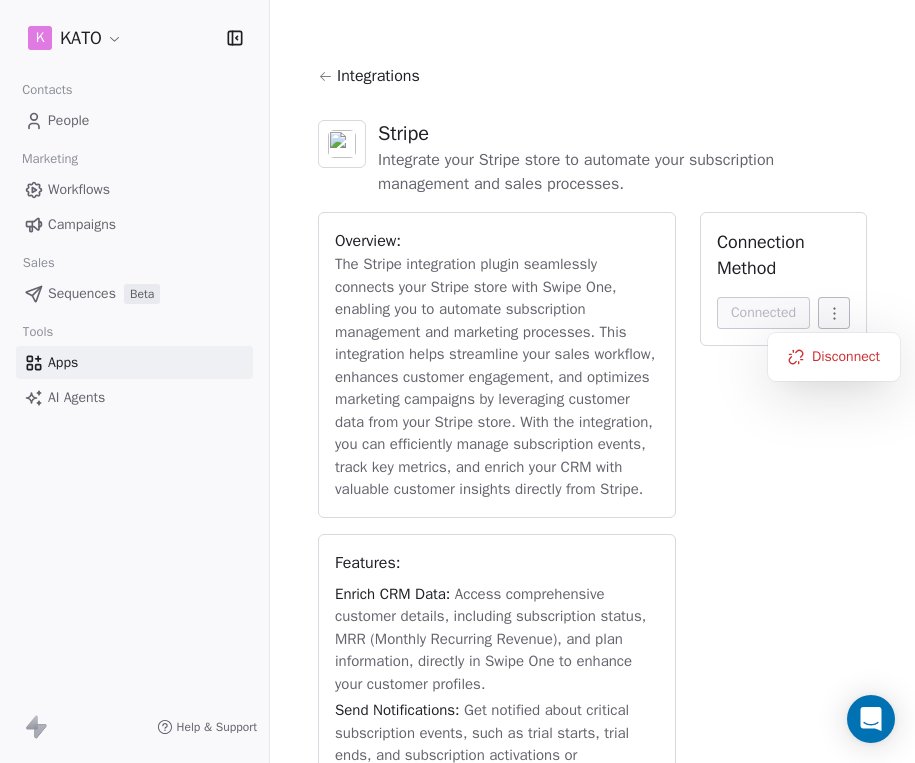 click on "Disconnect" at bounding box center (834, 357) 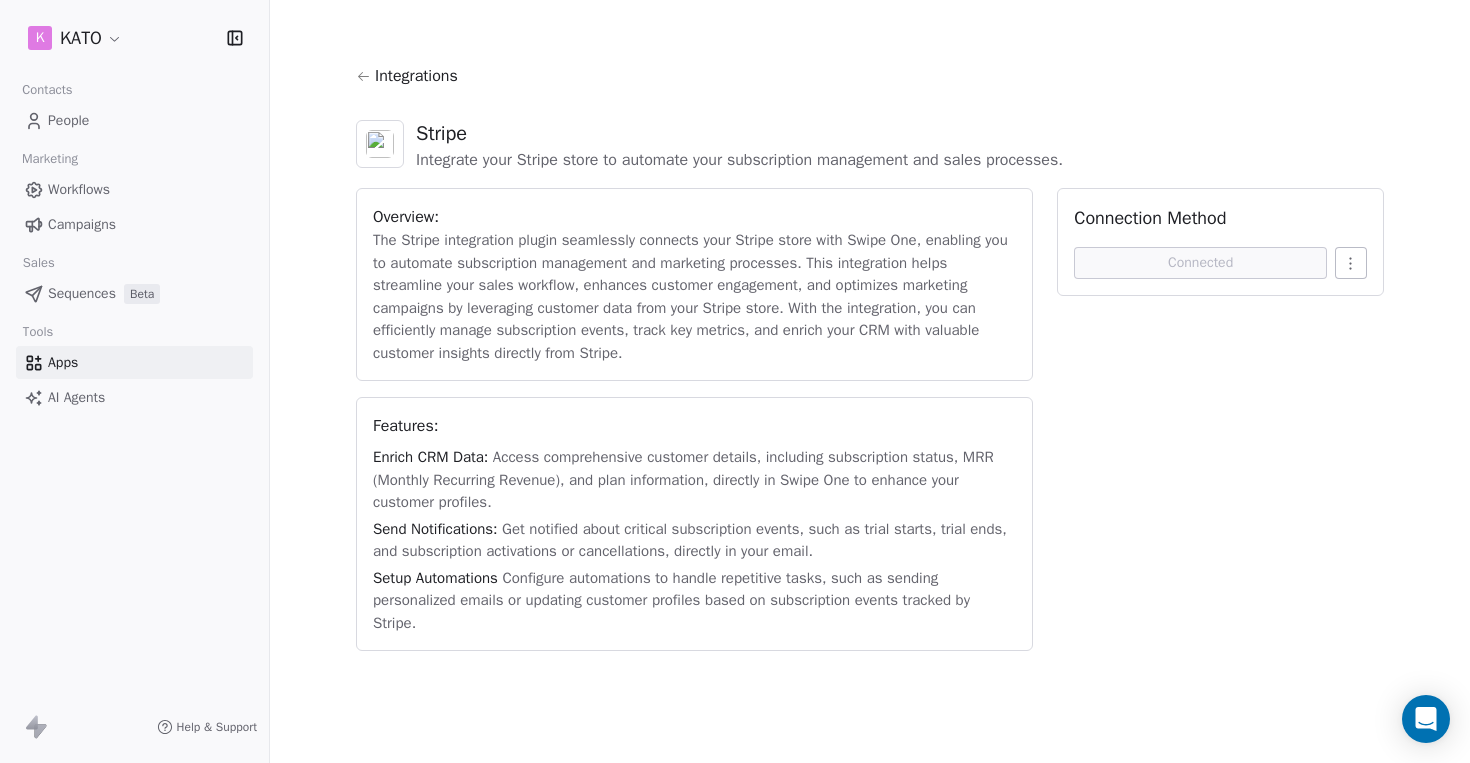 click on "Overview: The Stripe integration plugin seamlessly connects your Stripe store with Swipe One, enabling you to automate subscription management and marketing processes. This integration helps streamline your sales workflow, enhances customer engagement, and optimizes marketing campaigns by leveraging customer data from your Stripe store. With the integration, you can efficiently manage subscription events, track key metrics, and enrich your CRM with valuable customer insights directly from Stripe. Features: Enrich CRM Data:   Access comprehensive customer details, including subscription status, MRR (Monthly Recurring Revenue), and plan information, directly in Swipe One to enhance your customer profiles. Send Notifications:   Get notified about critical subscription events, such as trial starts, trial ends, and subscription activations or cancellations, directly in your email. Setup Automations   Connection Method Connected" at bounding box center [870, 419] 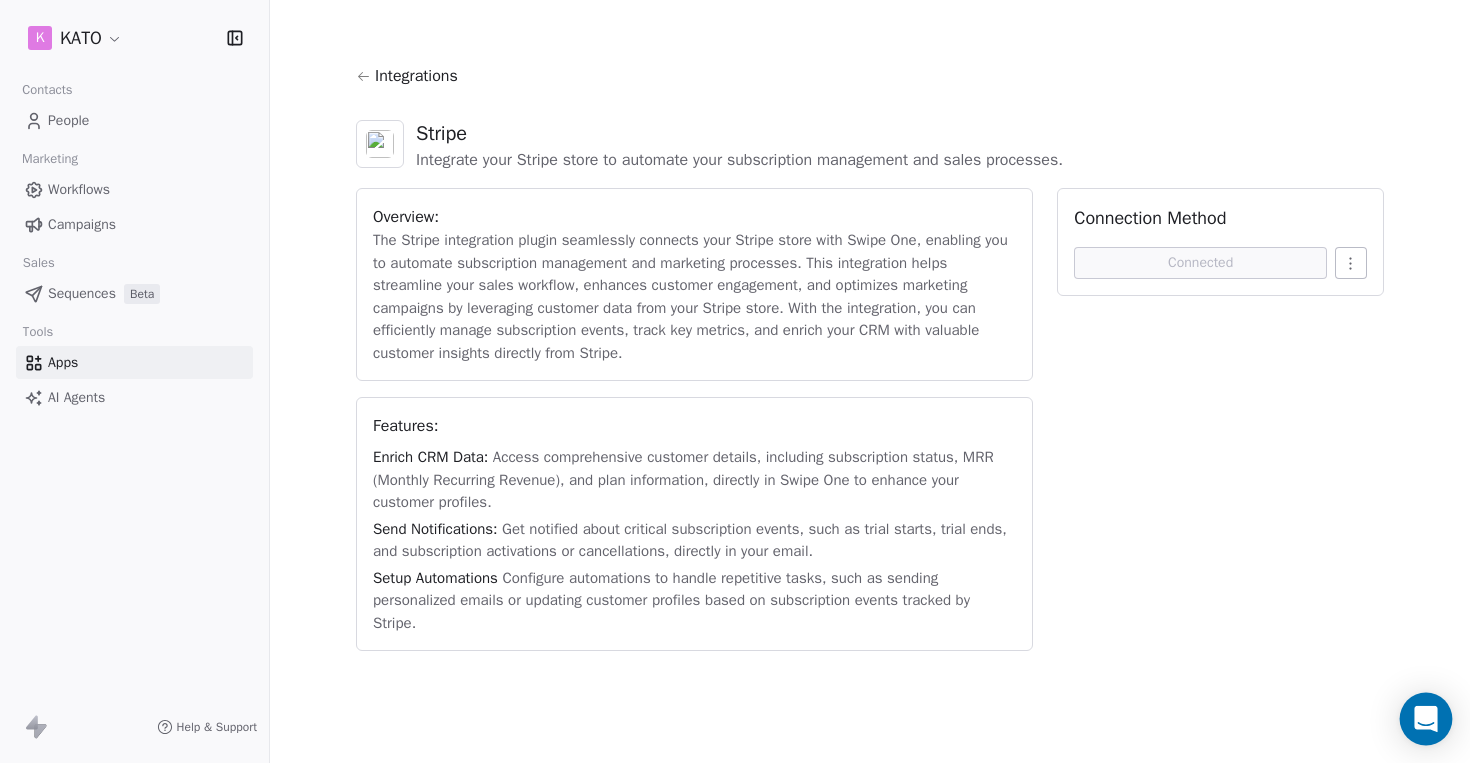 click 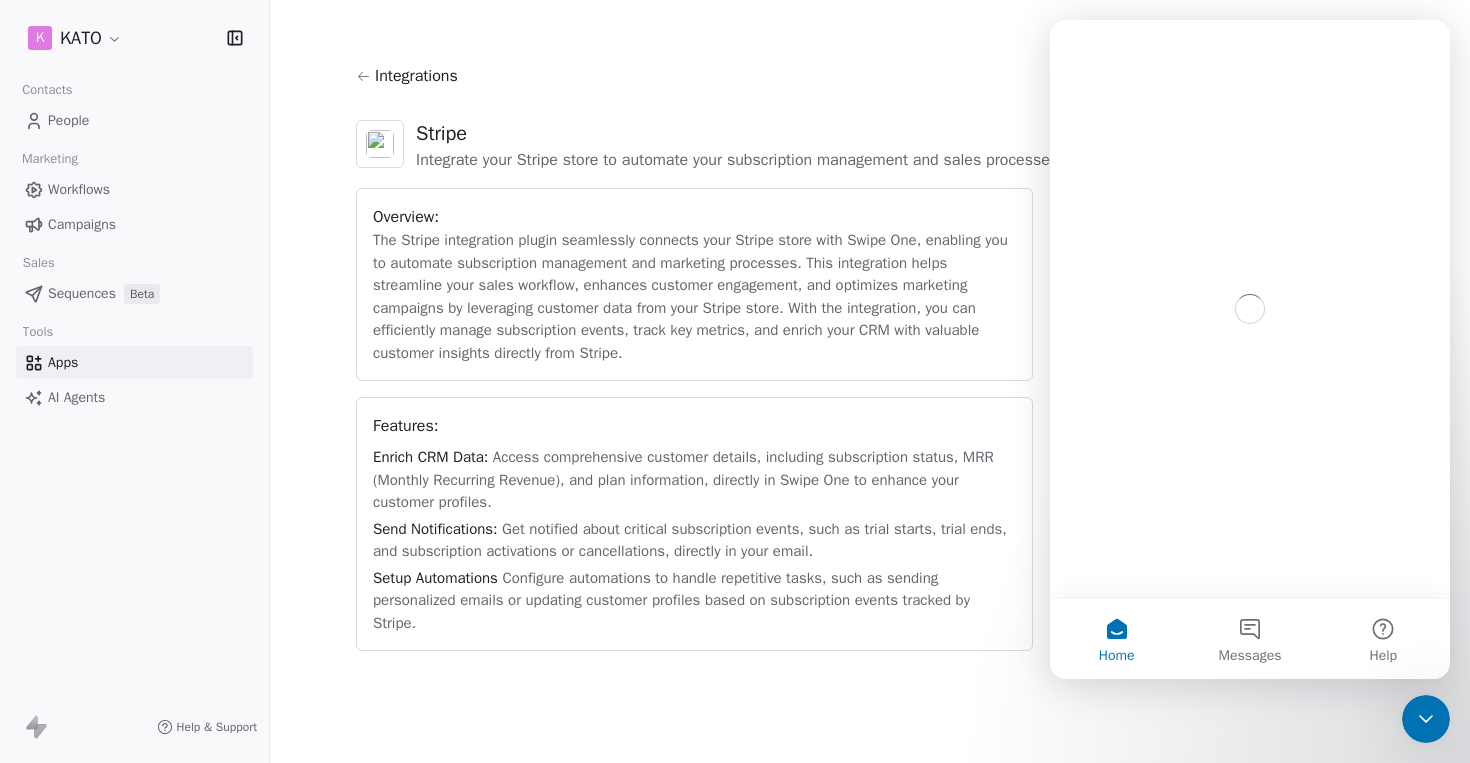 scroll, scrollTop: 0, scrollLeft: 0, axis: both 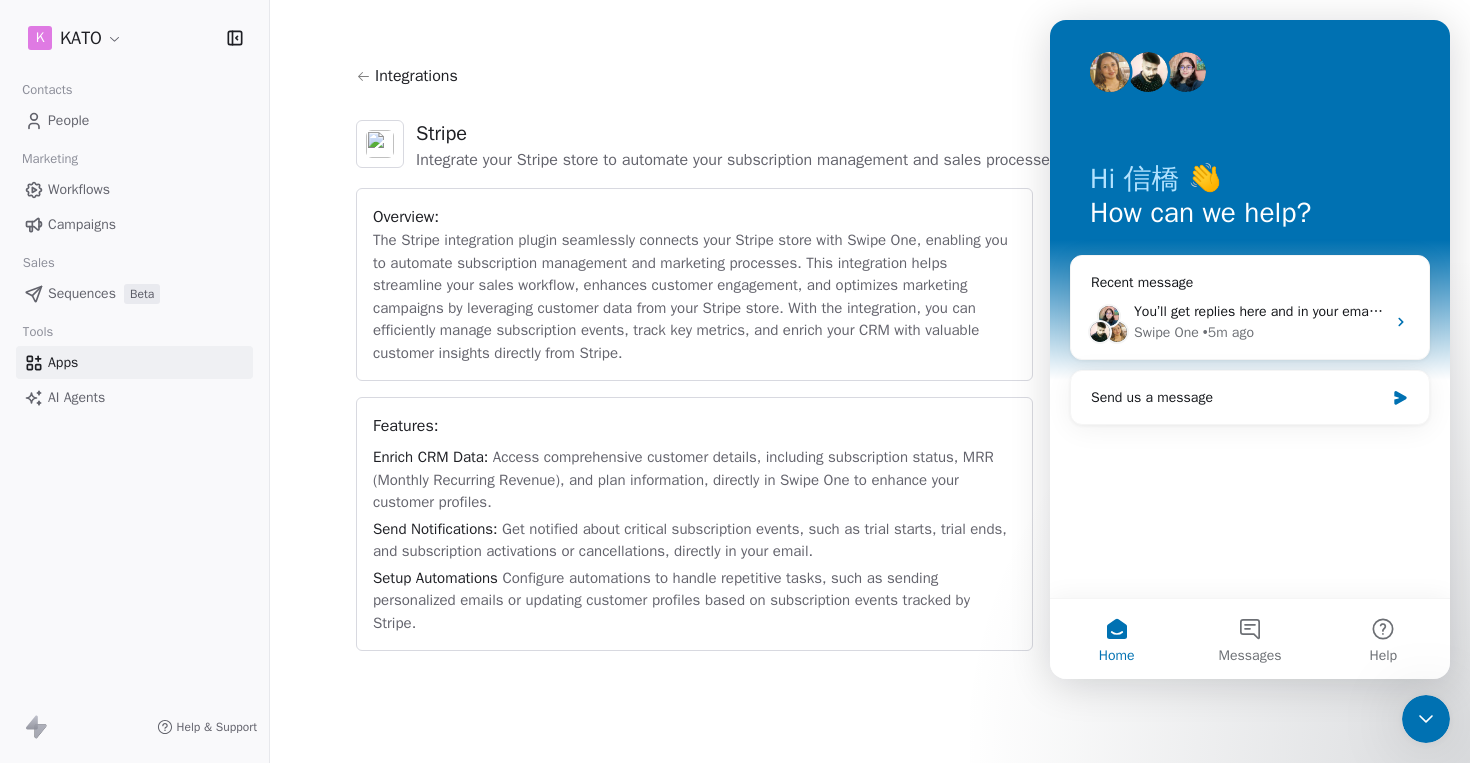 click at bounding box center (1426, 719) 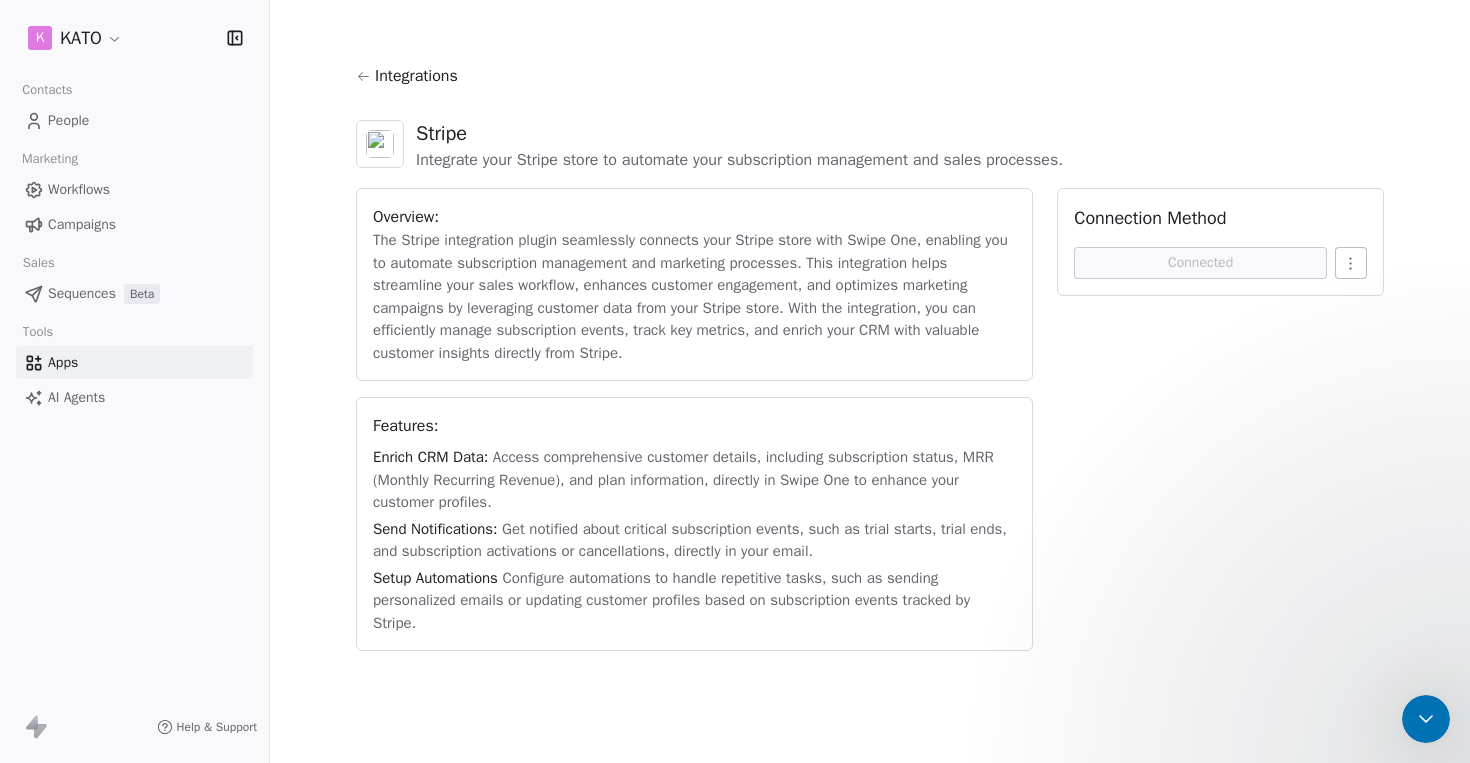 scroll, scrollTop: 0, scrollLeft: 0, axis: both 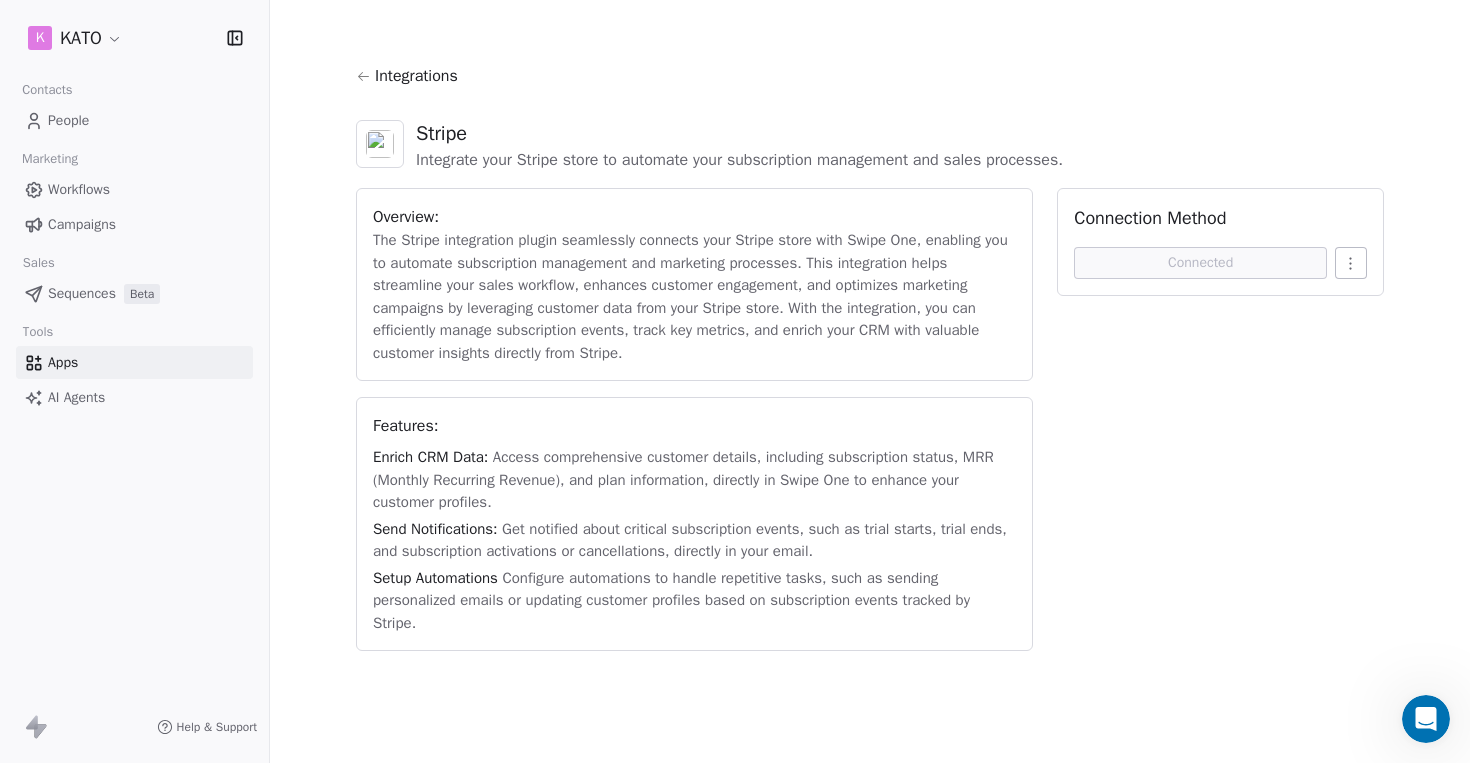 click on "K KATO Contacts People Marketing Workflows Campaigns Sales Sequences Beta Tools Apps AI Agents Help & Support Integrations Stripe Integrate your Stripe store to automate your subscription management and sales processes. Overview: The Stripe integration plugin seamlessly connects your Stripe store with Swipe One, enabling you to automate subscription management and marketing processes. This integration helps streamline your sales workflow, enhances customer engagement, and optimizes marketing campaigns by leveraging customer data from your Stripe store. With the integration, you can efficiently manage subscription events, track key metrics, and enrich your CRM with valuable customer insights directly from Stripe. Features: Enrich CRM Data:   Access comprehensive customer details, including subscription status, MRR (Monthly Recurring Revenue), and plan information, directly in Swipe One to enhance your customer profiles. Send Notifications:   Setup Automations   Connection Method Connected" at bounding box center [735, 381] 